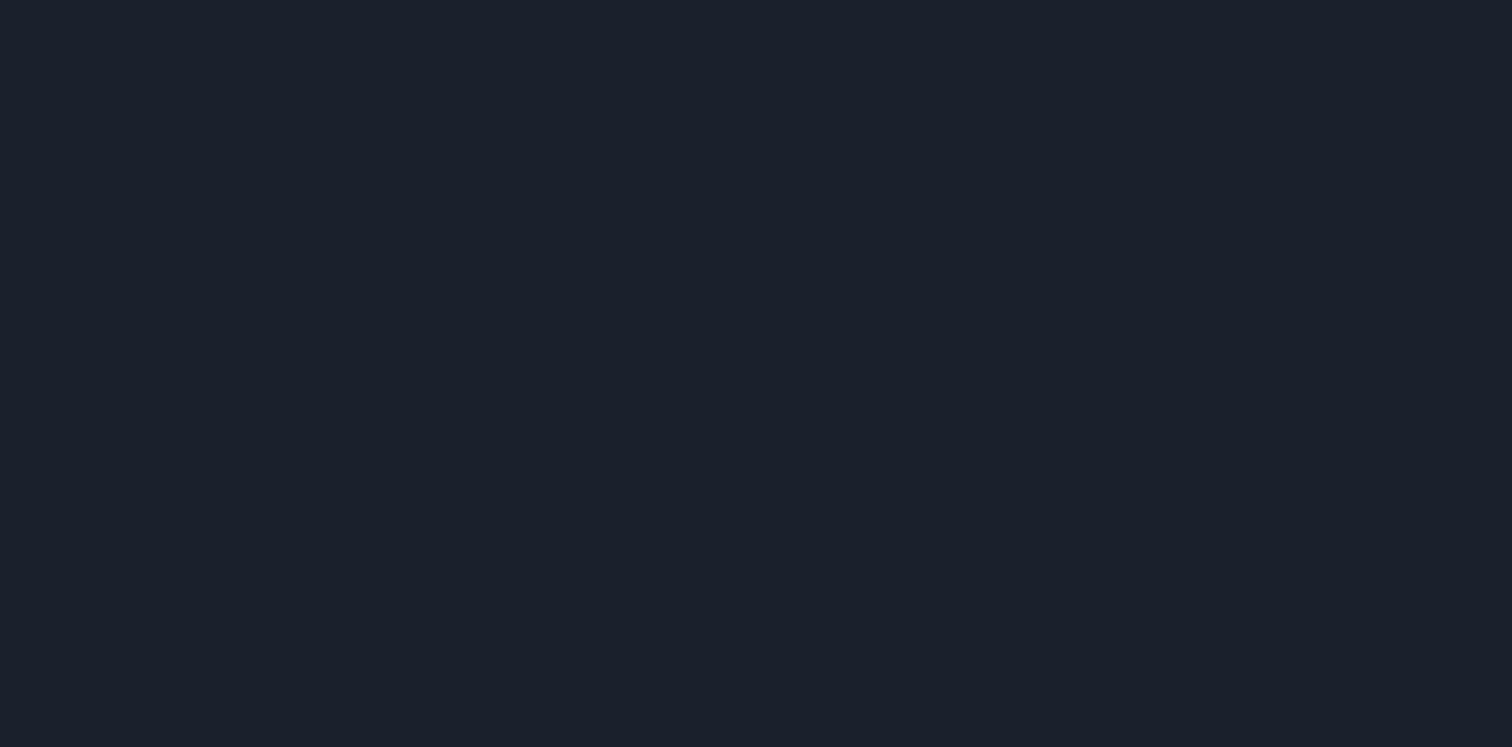 scroll, scrollTop: 0, scrollLeft: 0, axis: both 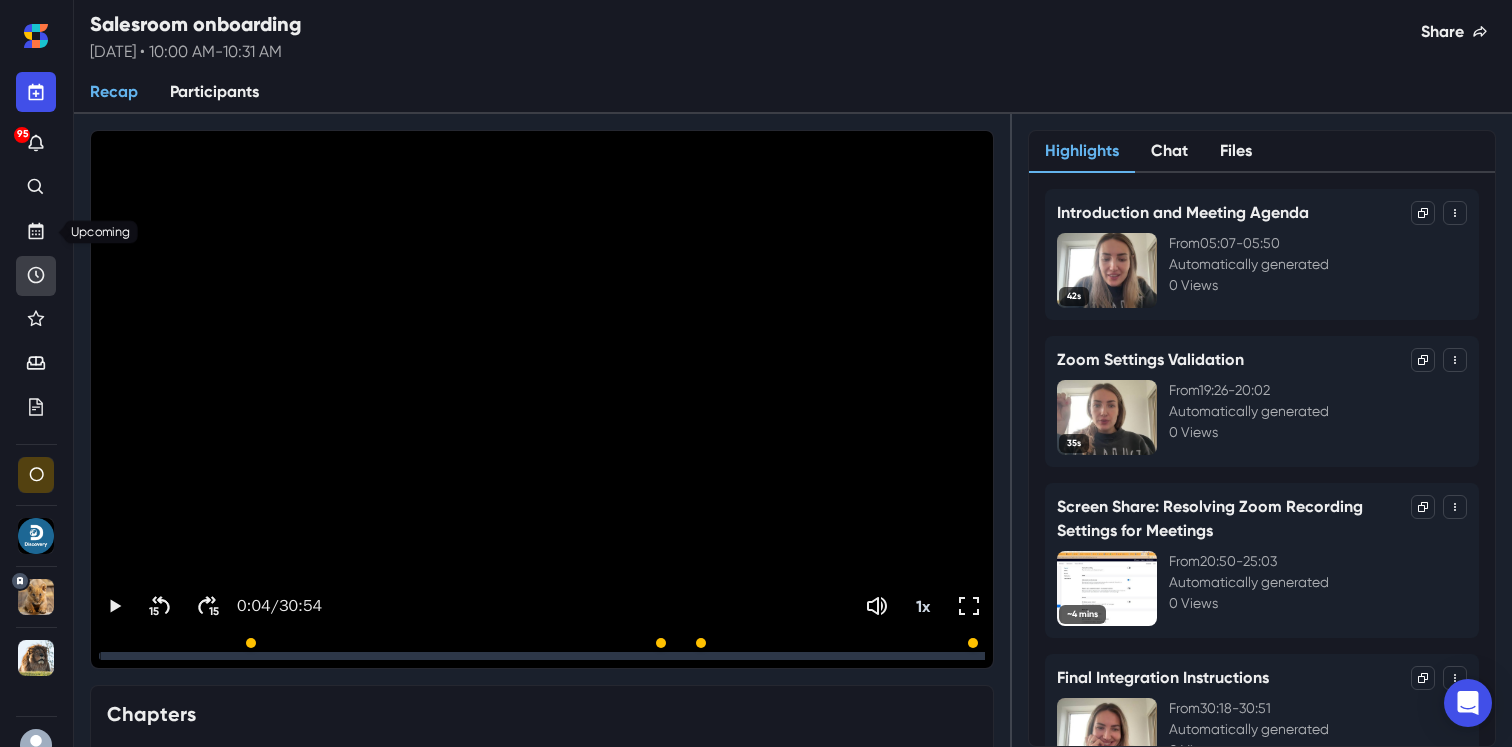 click 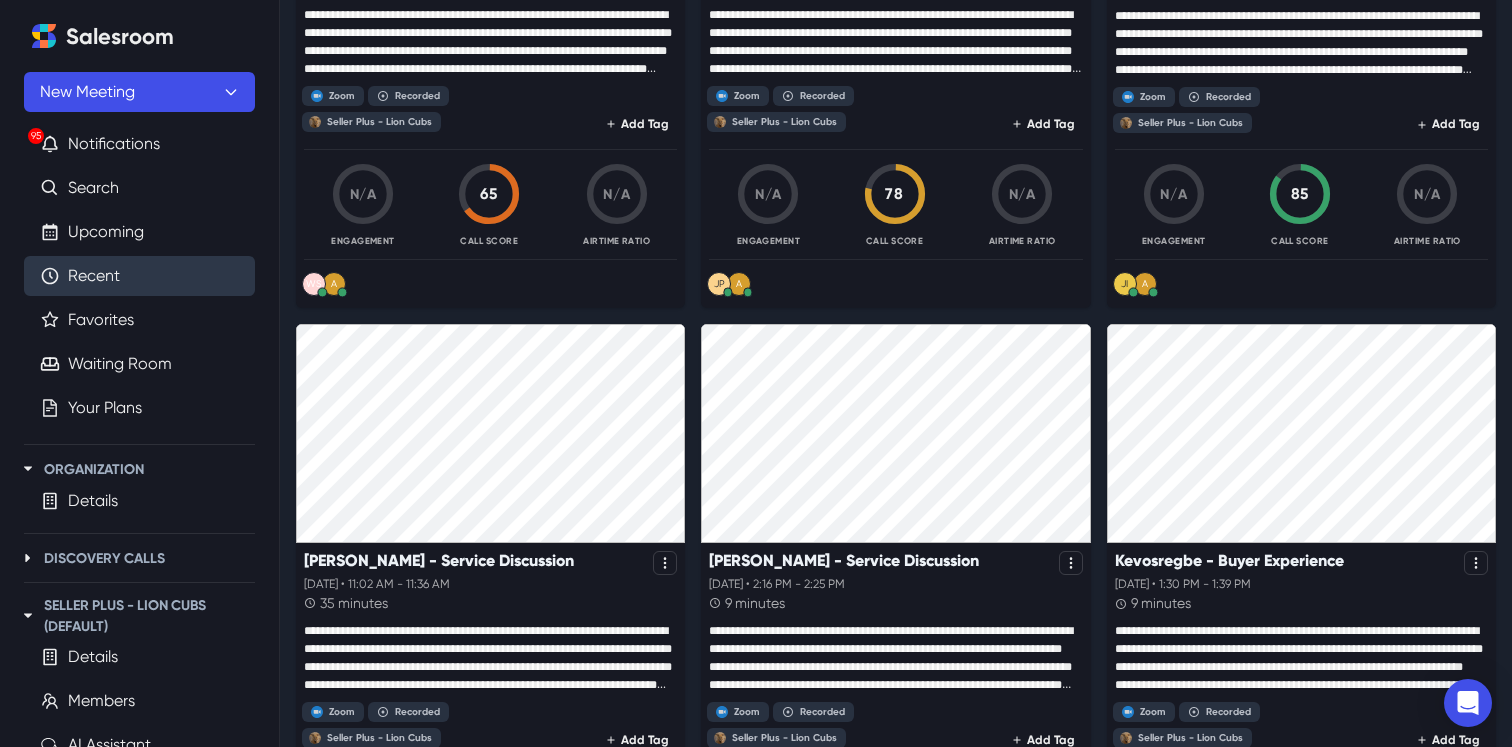 scroll, scrollTop: 1143, scrollLeft: 0, axis: vertical 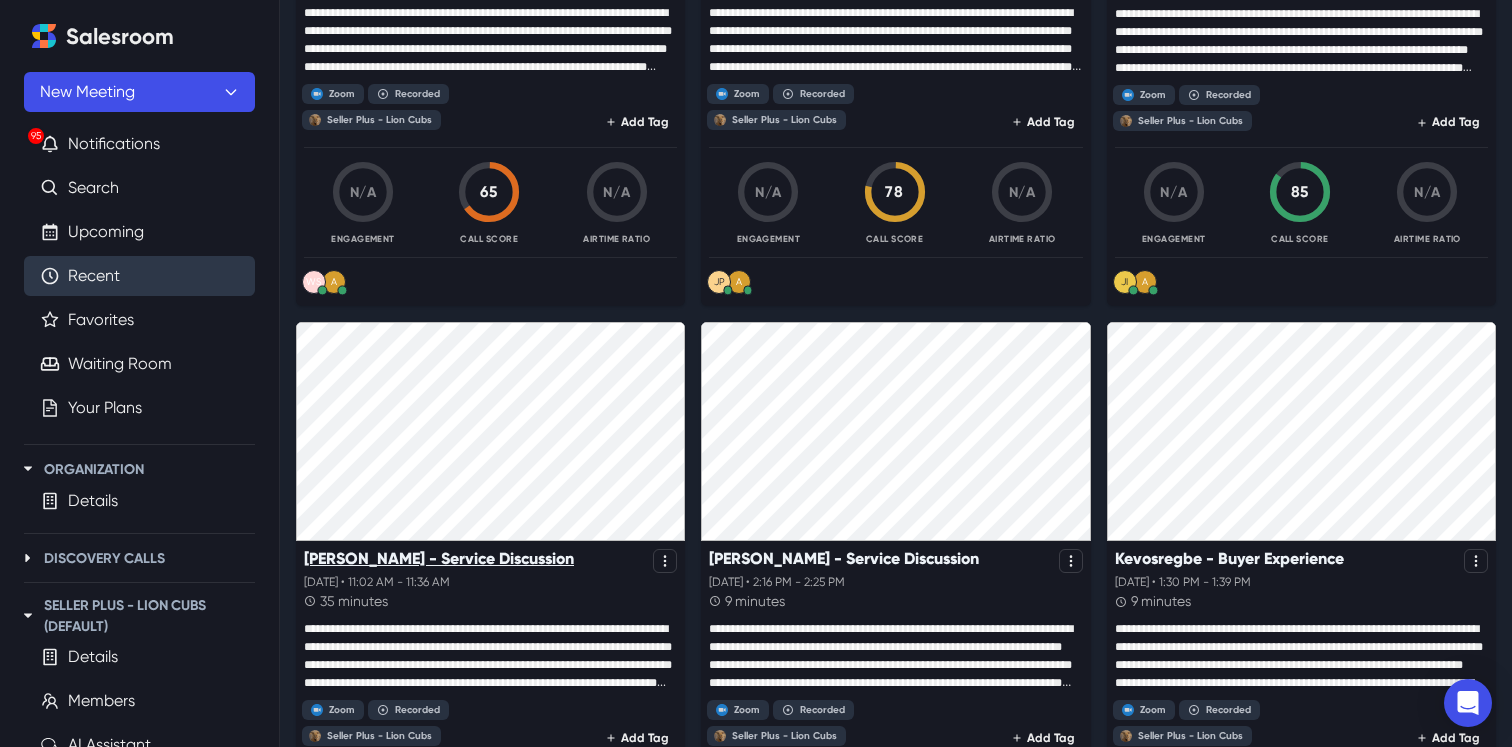 click on "[PERSON_NAME] - Service Discussion" at bounding box center (439, 558) 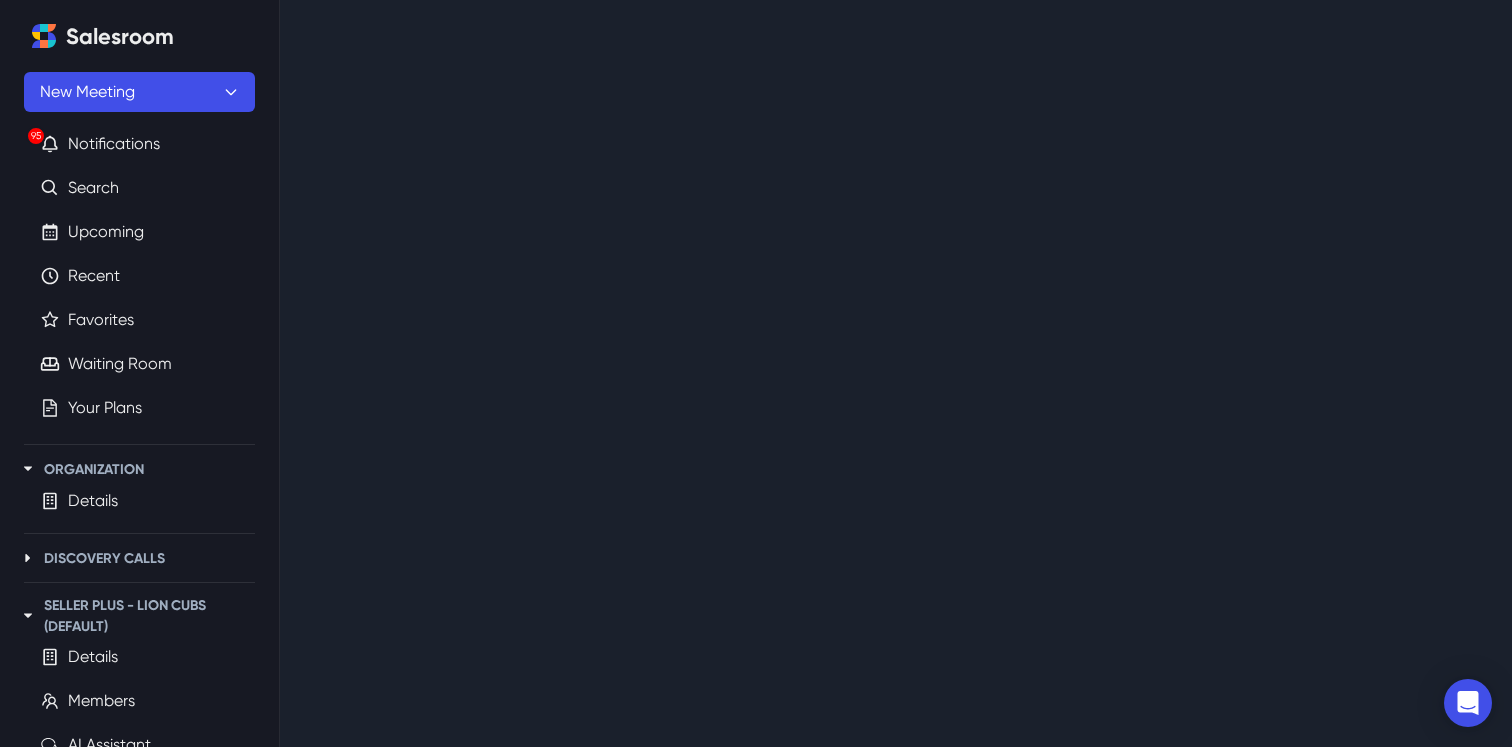 scroll, scrollTop: 0, scrollLeft: 0, axis: both 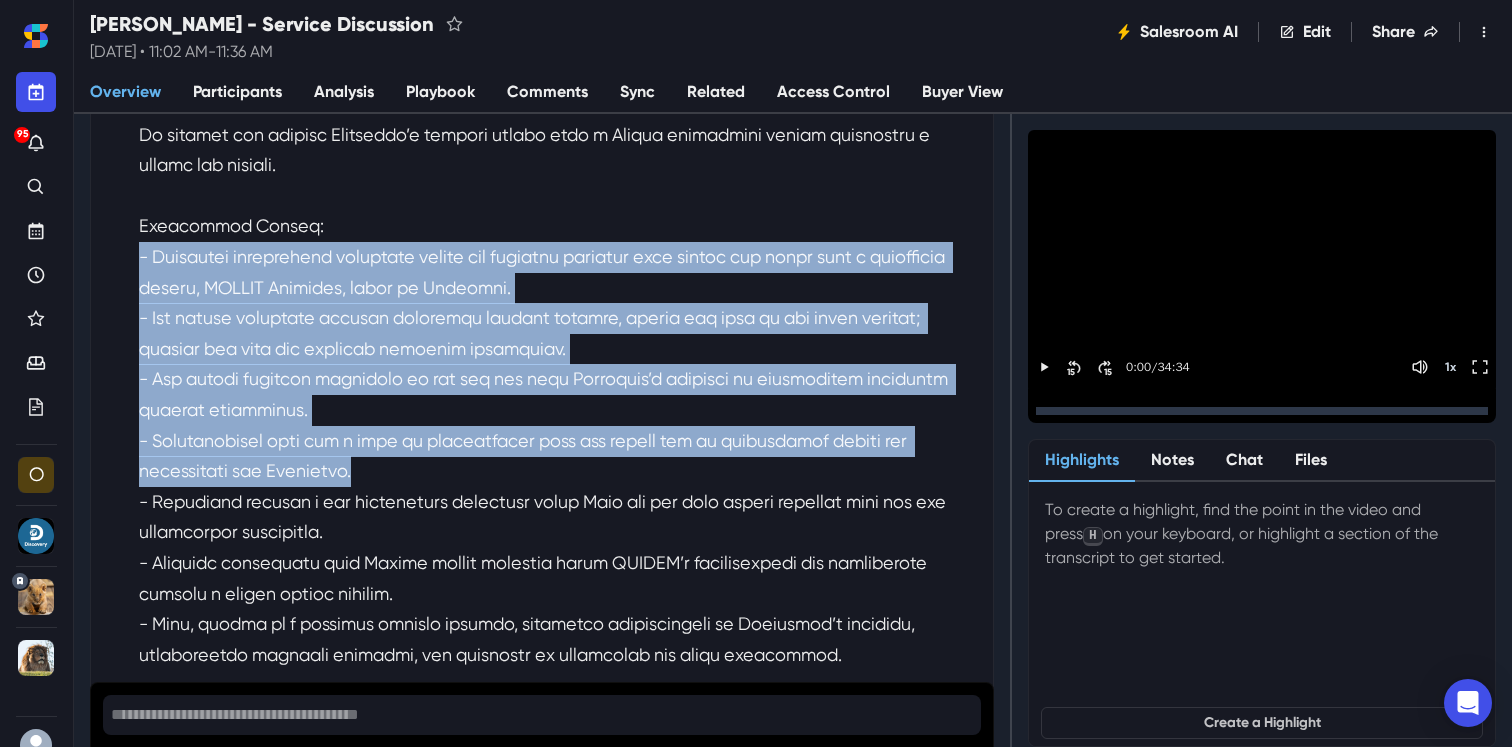 drag, startPoint x: 370, startPoint y: 383, endPoint x: 127, endPoint y: 252, distance: 276.06158 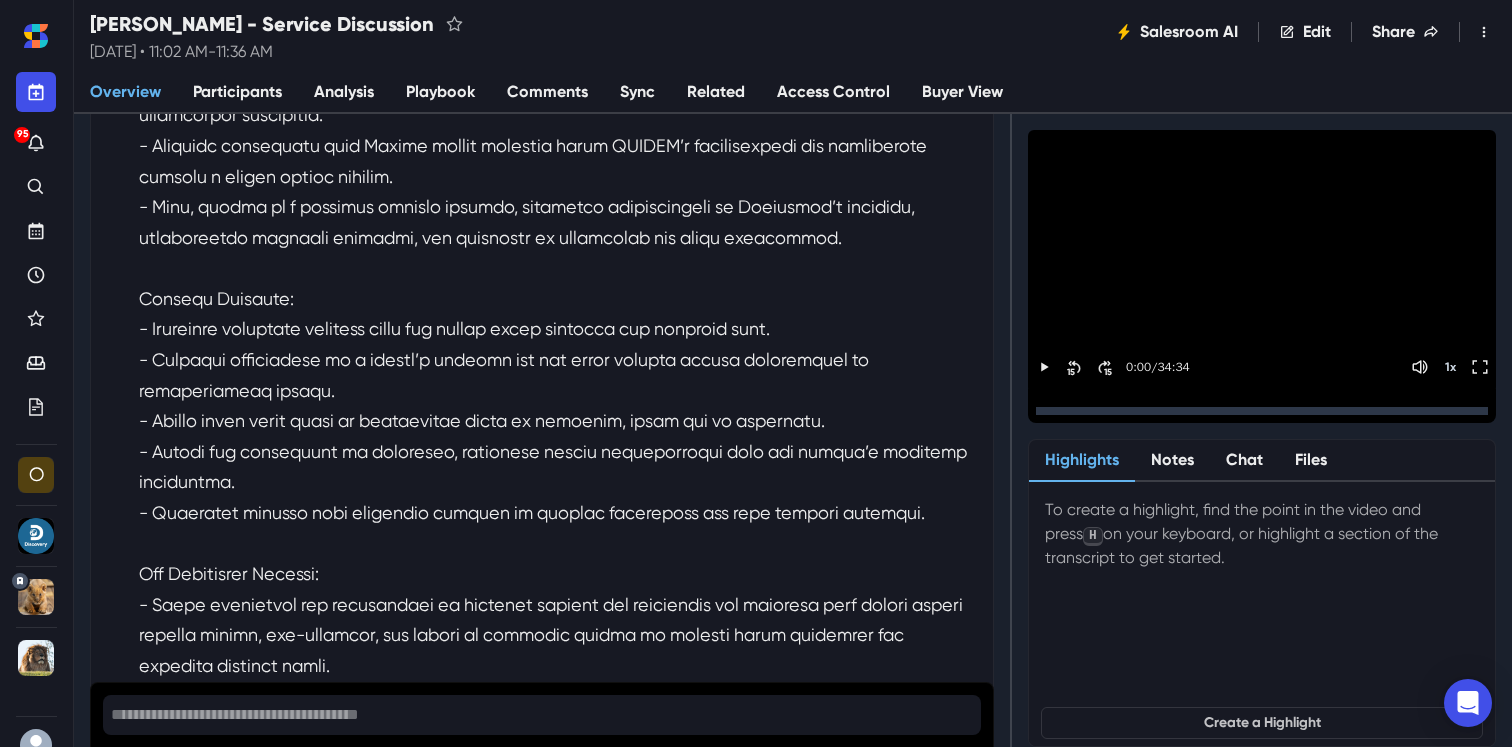 scroll, scrollTop: 661, scrollLeft: 0, axis: vertical 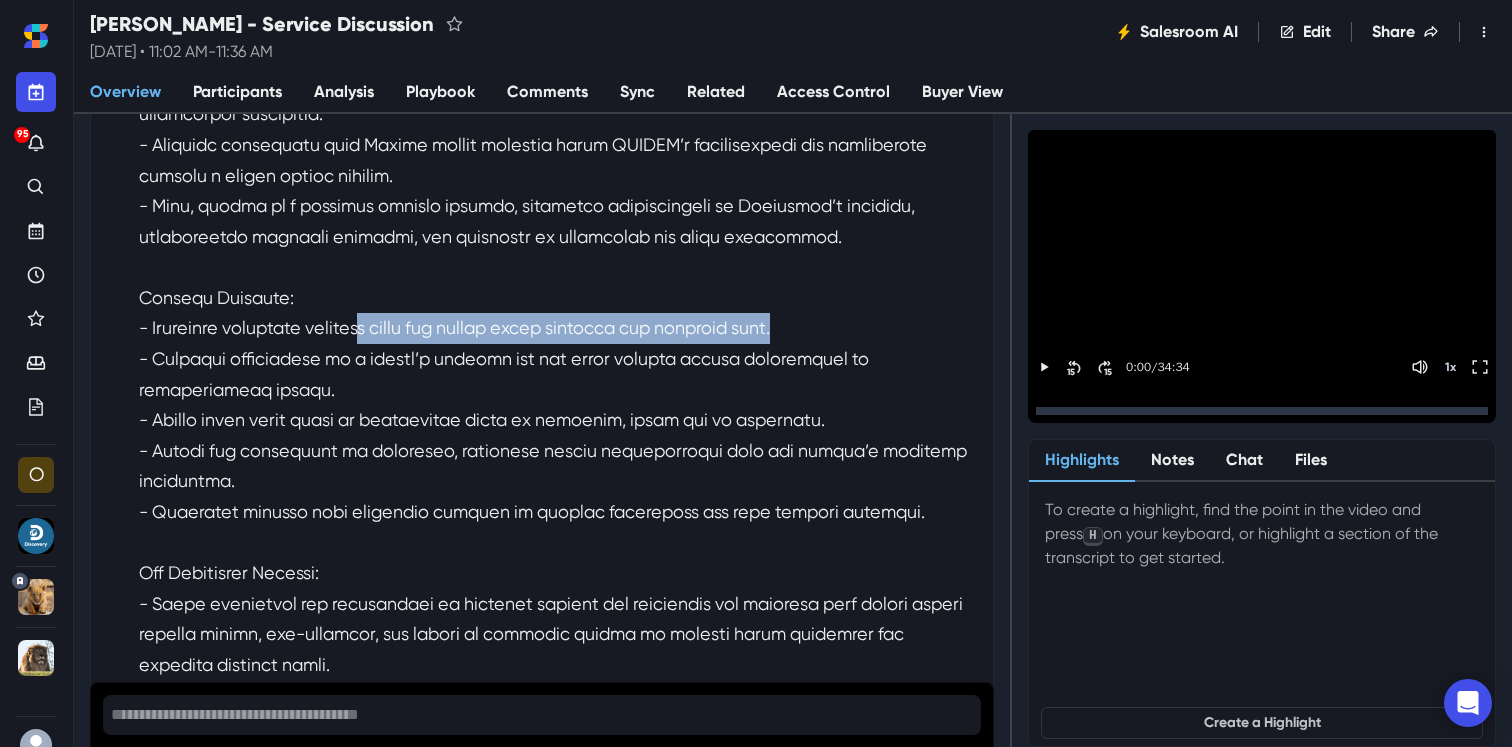 drag, startPoint x: 846, startPoint y: 318, endPoint x: 393, endPoint y: 314, distance: 453.01767 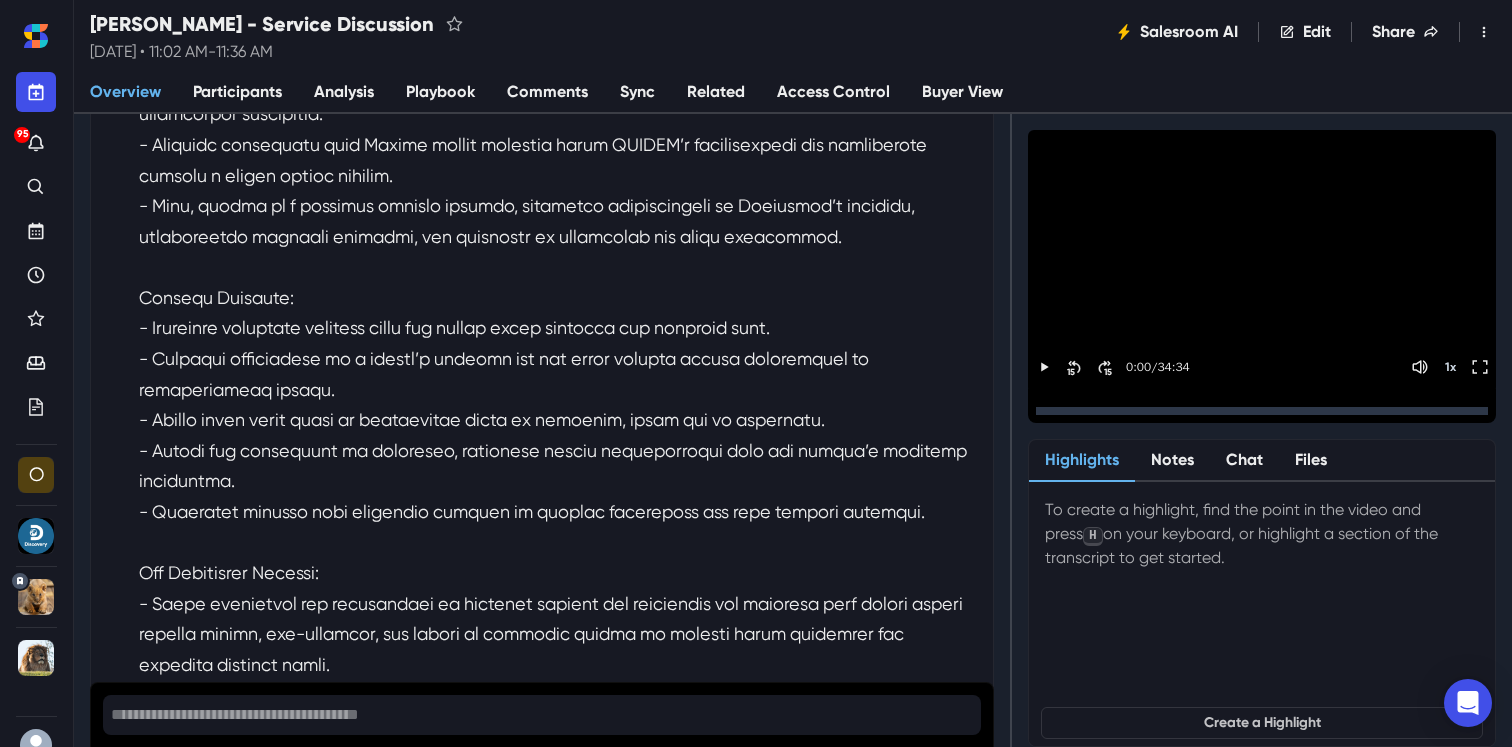 click at bounding box center (558, 176) 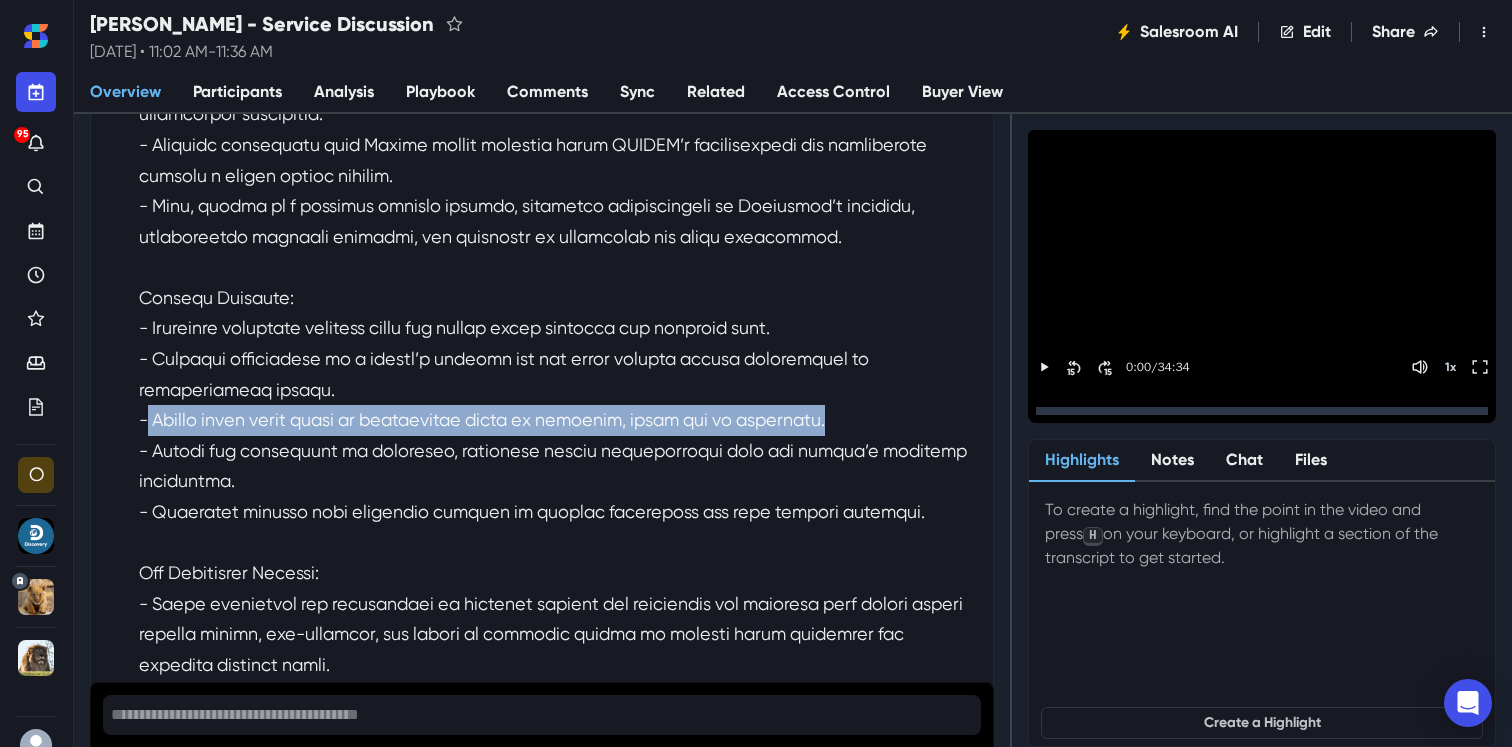 drag, startPoint x: 837, startPoint y: 425, endPoint x: 148, endPoint y: 426, distance: 689.00073 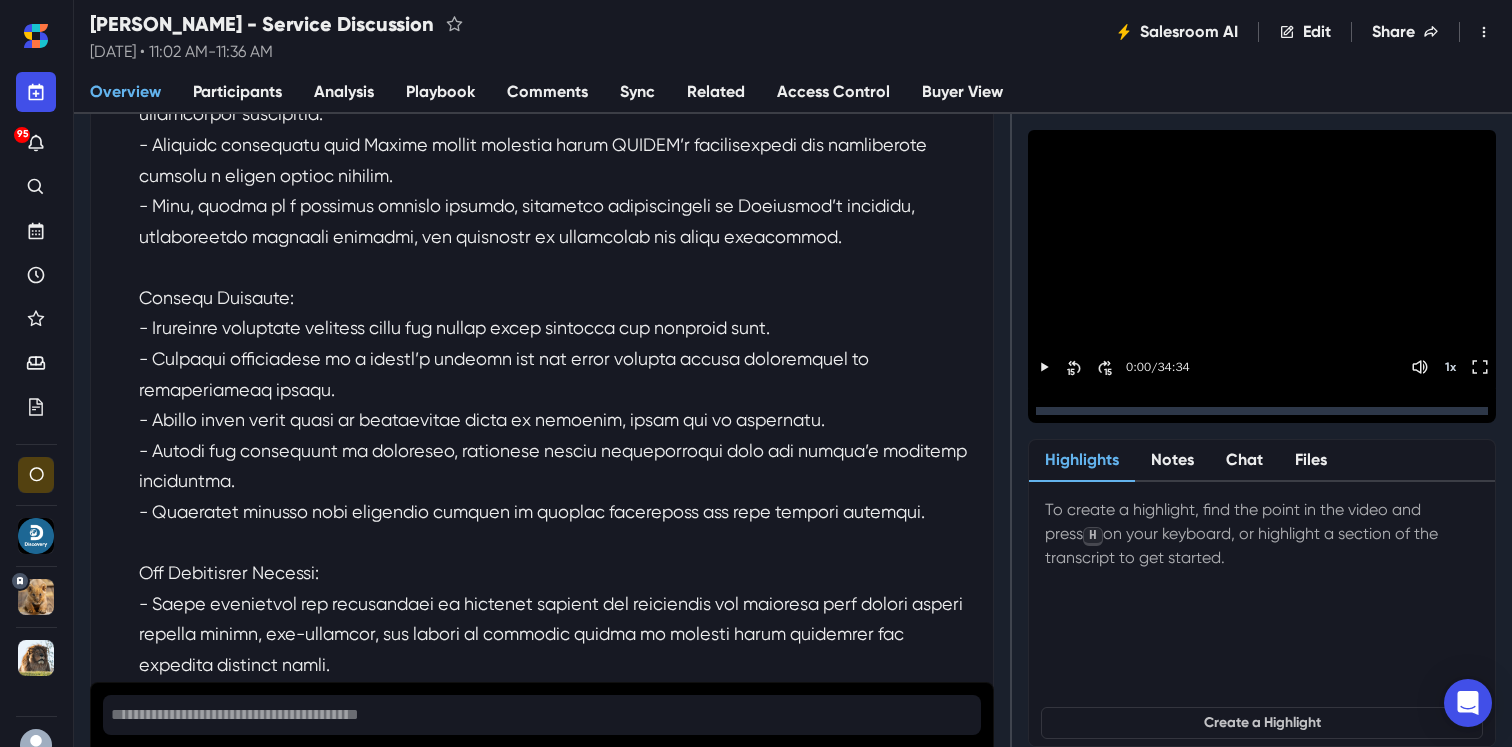 click at bounding box center [558, 176] 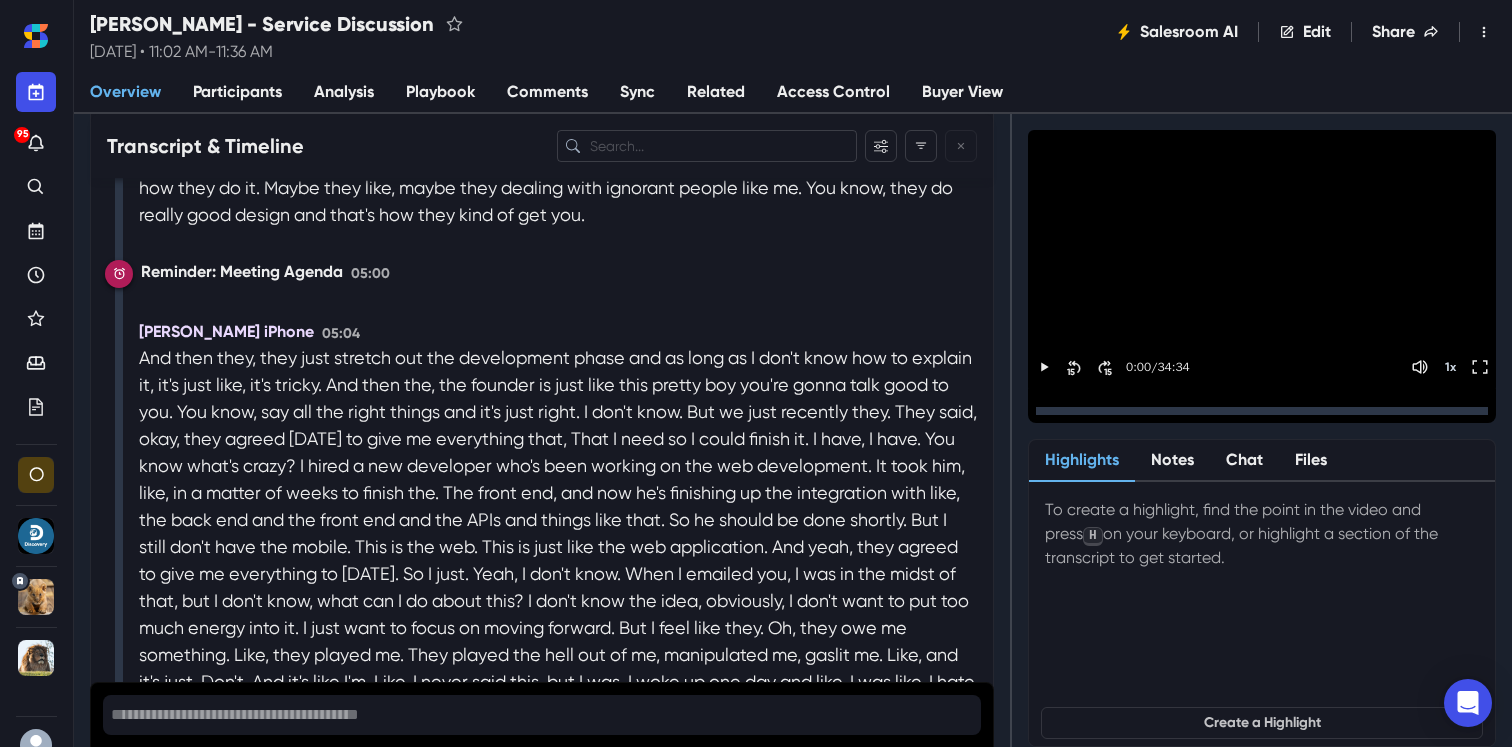 scroll, scrollTop: 4022, scrollLeft: 0, axis: vertical 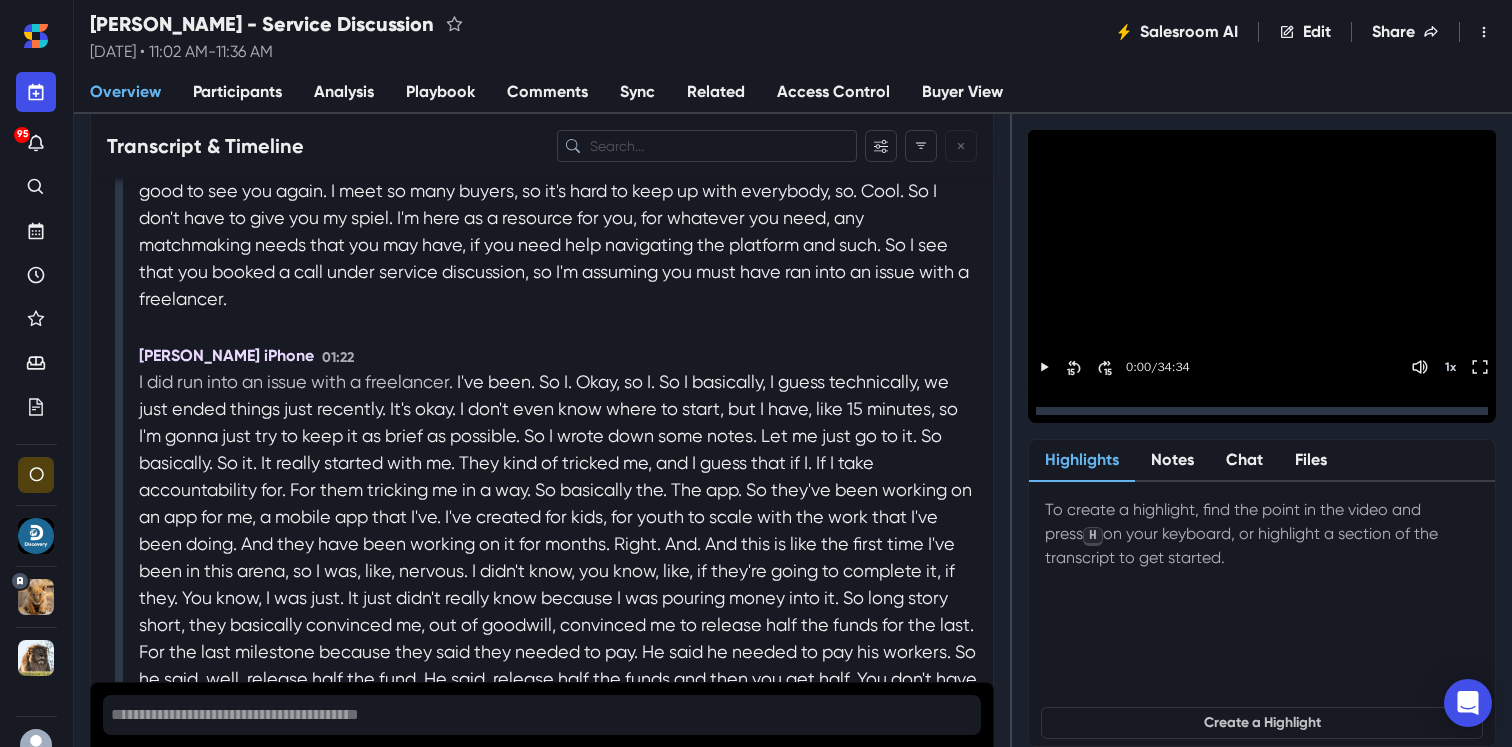 click on "I did run into an issue with a freelancer." at bounding box center (298, 381) 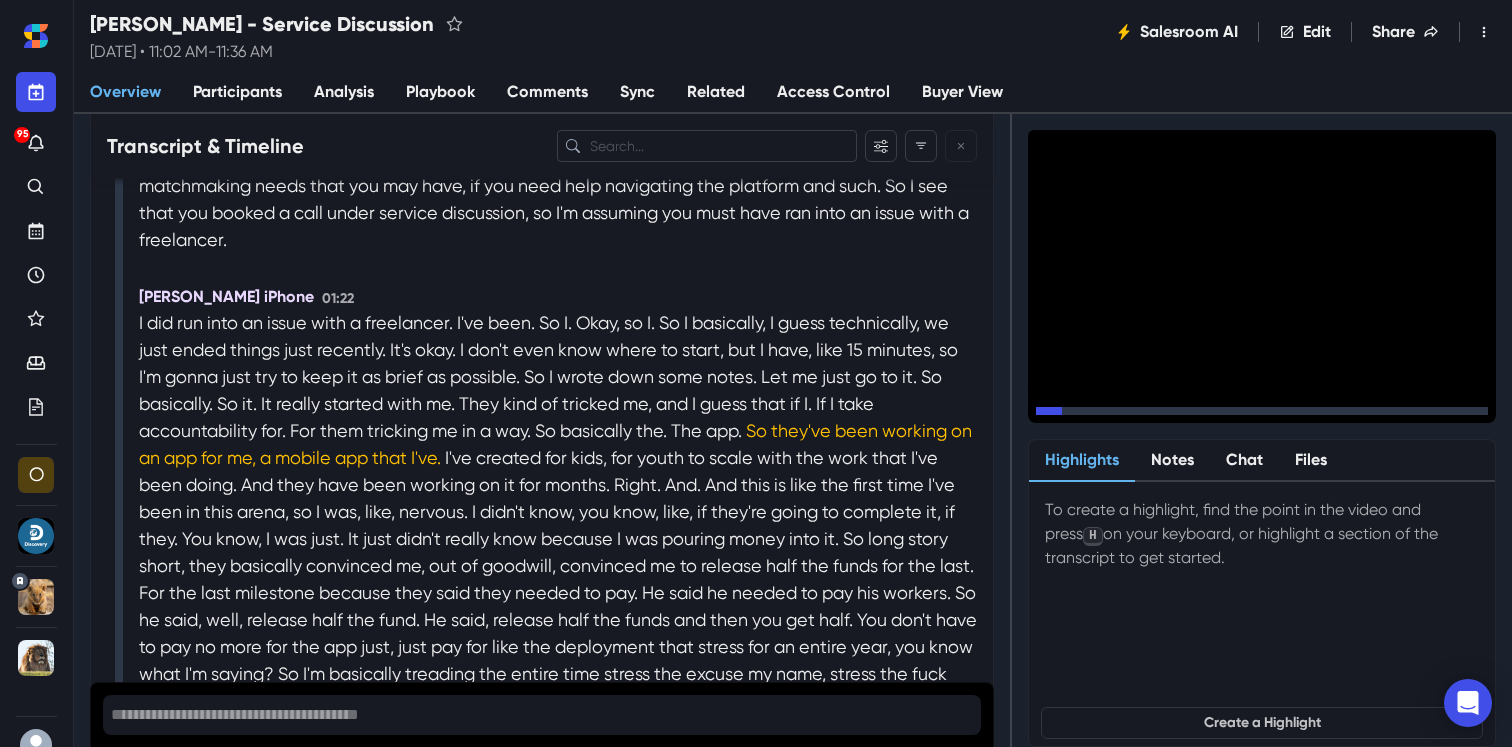 scroll, scrollTop: 3056, scrollLeft: 0, axis: vertical 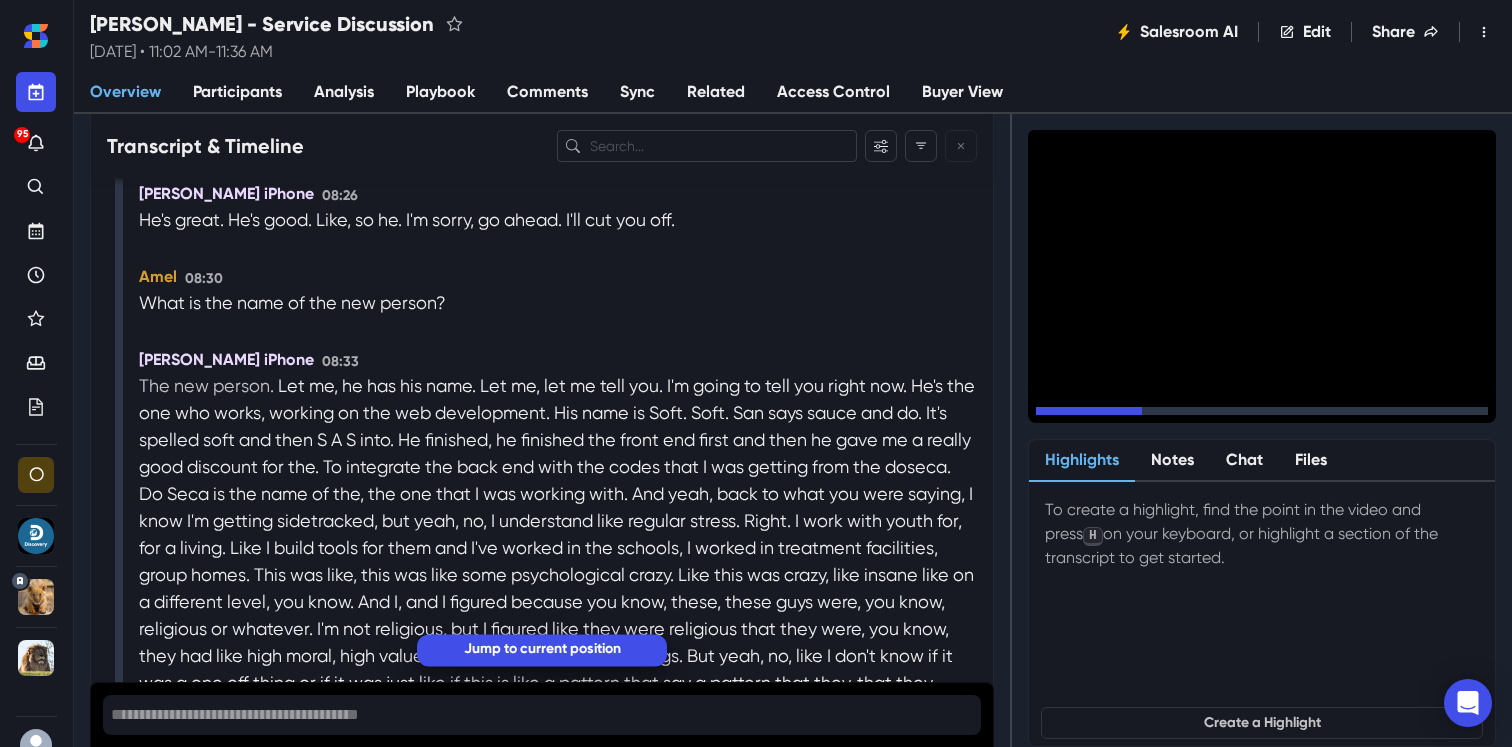 click on "The new person." at bounding box center [208, 385] 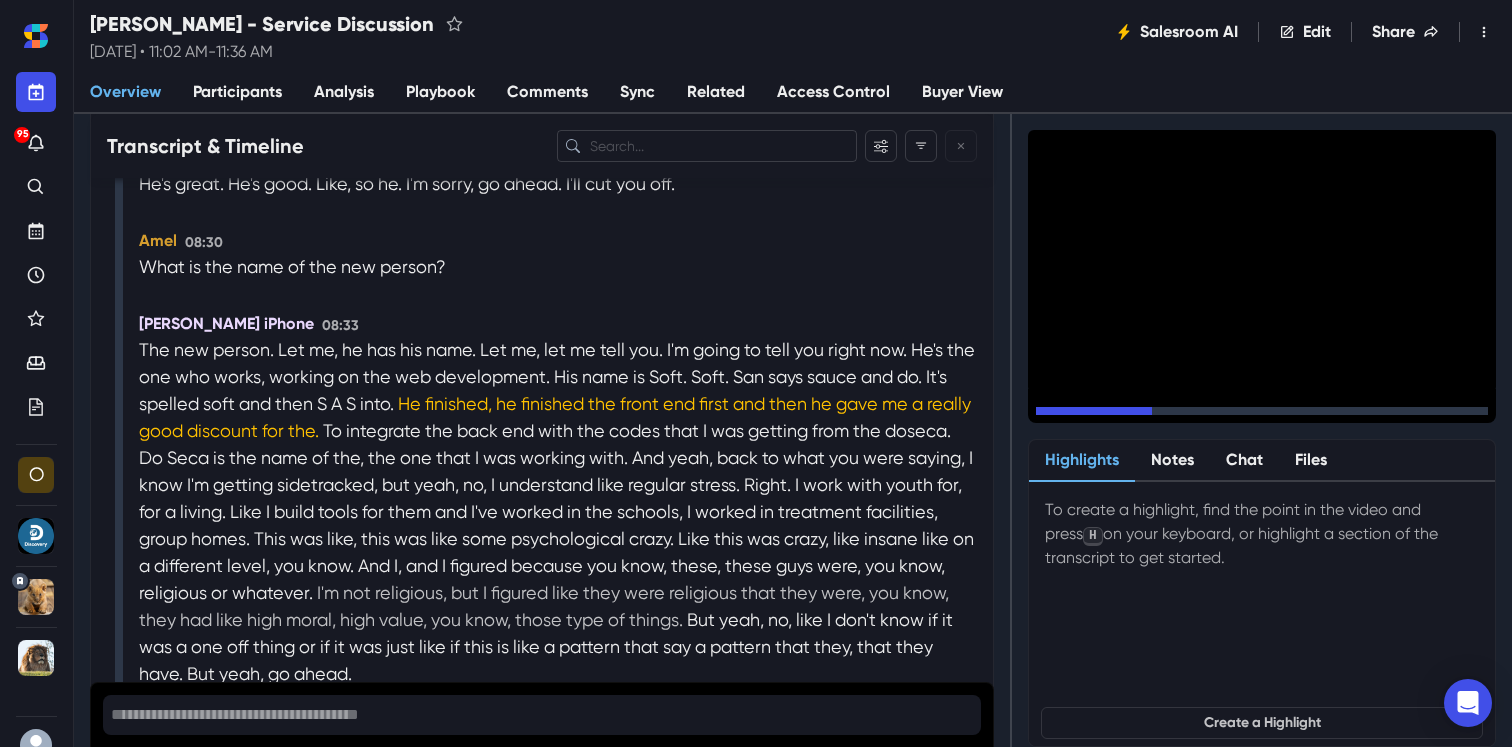 scroll, scrollTop: 5124, scrollLeft: 0, axis: vertical 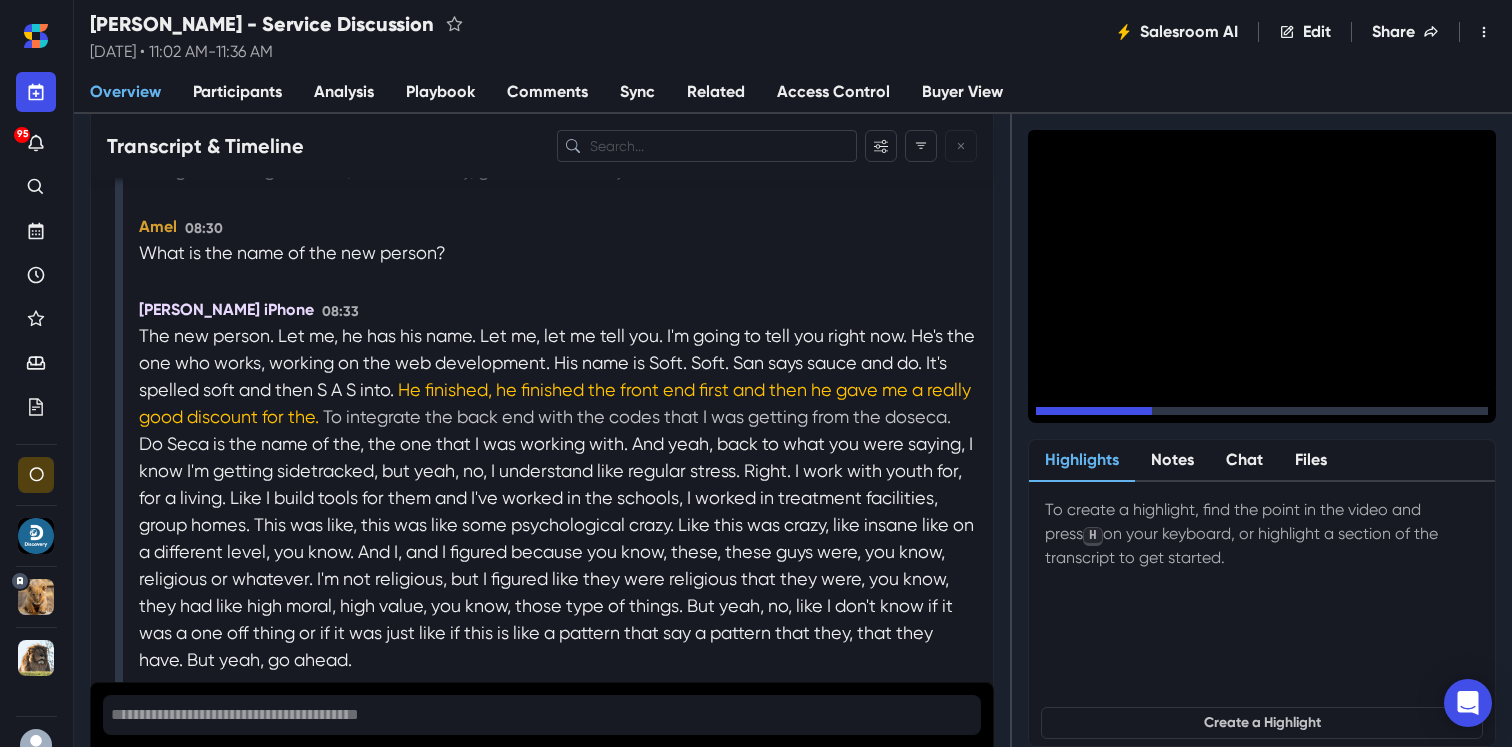 click on "To integrate the back end with the codes that I was getting from the doseca." at bounding box center (637, 416) 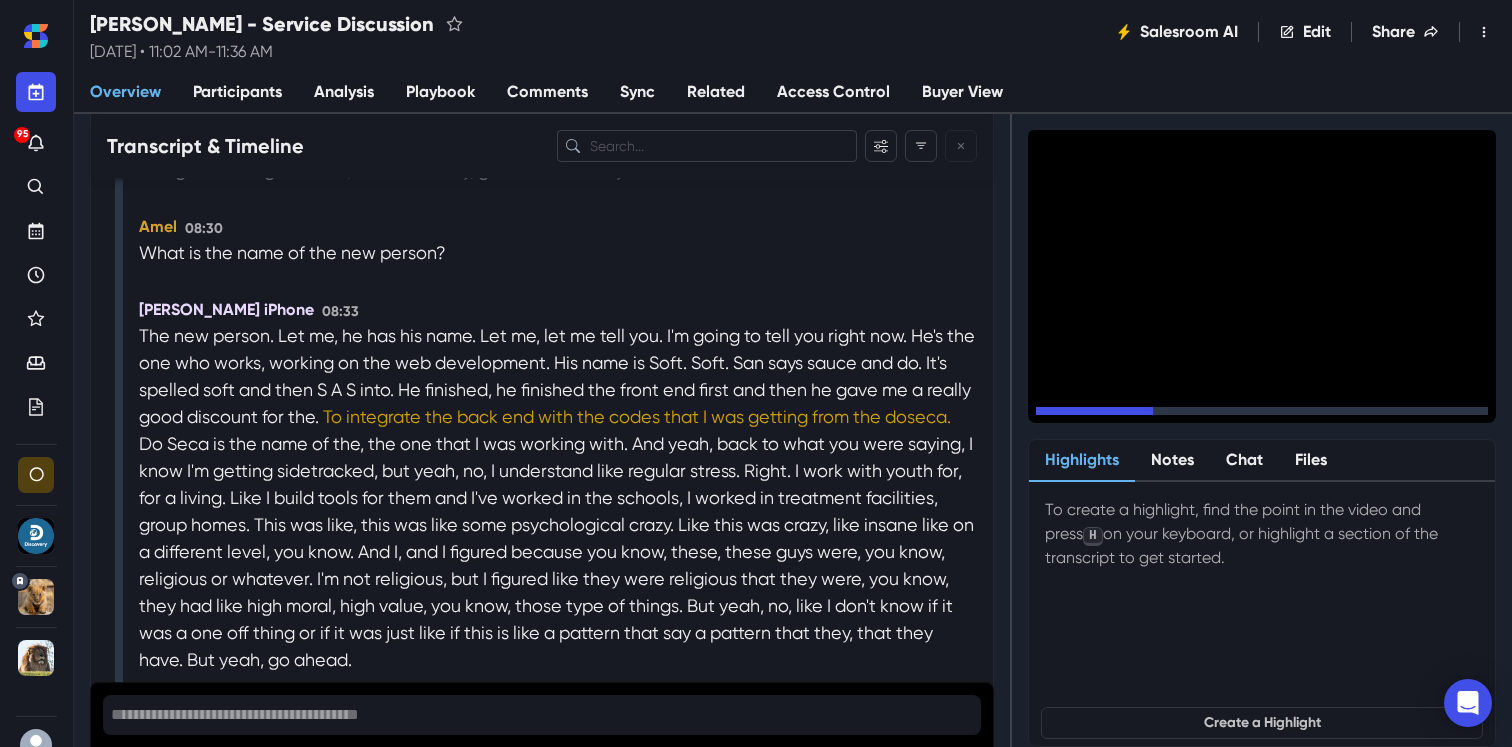 scroll, scrollTop: 5150, scrollLeft: 0, axis: vertical 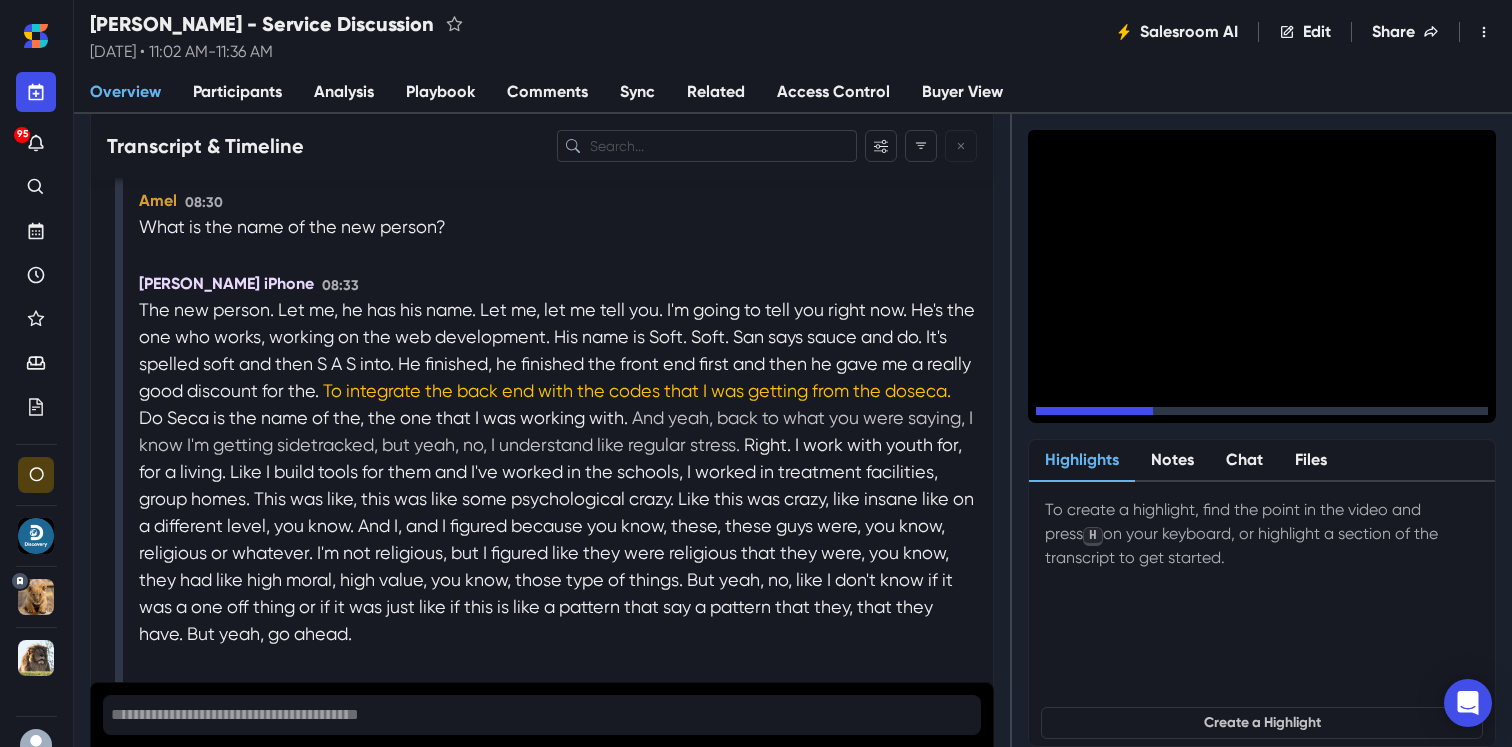 click on "And yeah, back to what you were saying, I know I'm getting sidetracked, but yeah, no, I understand like regular stress." at bounding box center (556, 431) 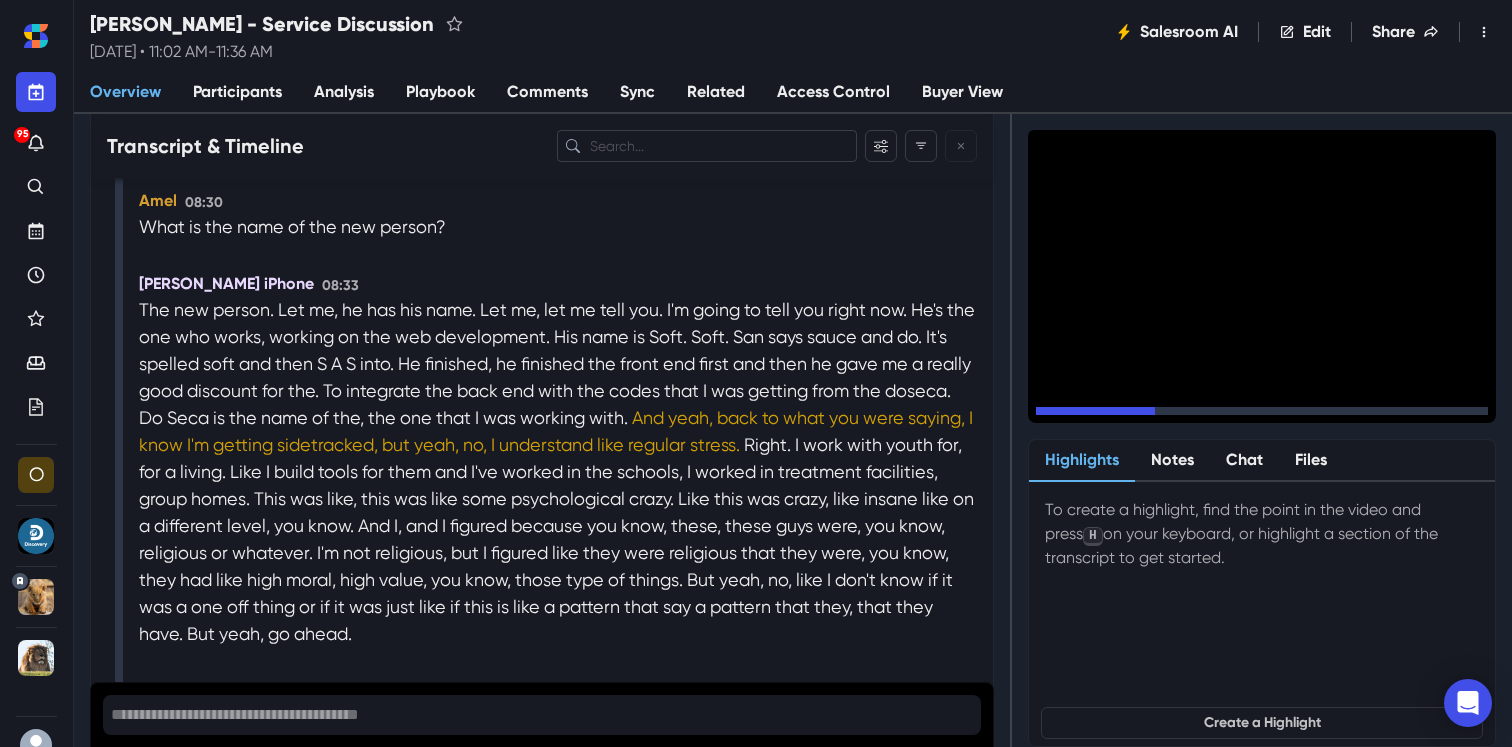 scroll, scrollTop: 5177, scrollLeft: 0, axis: vertical 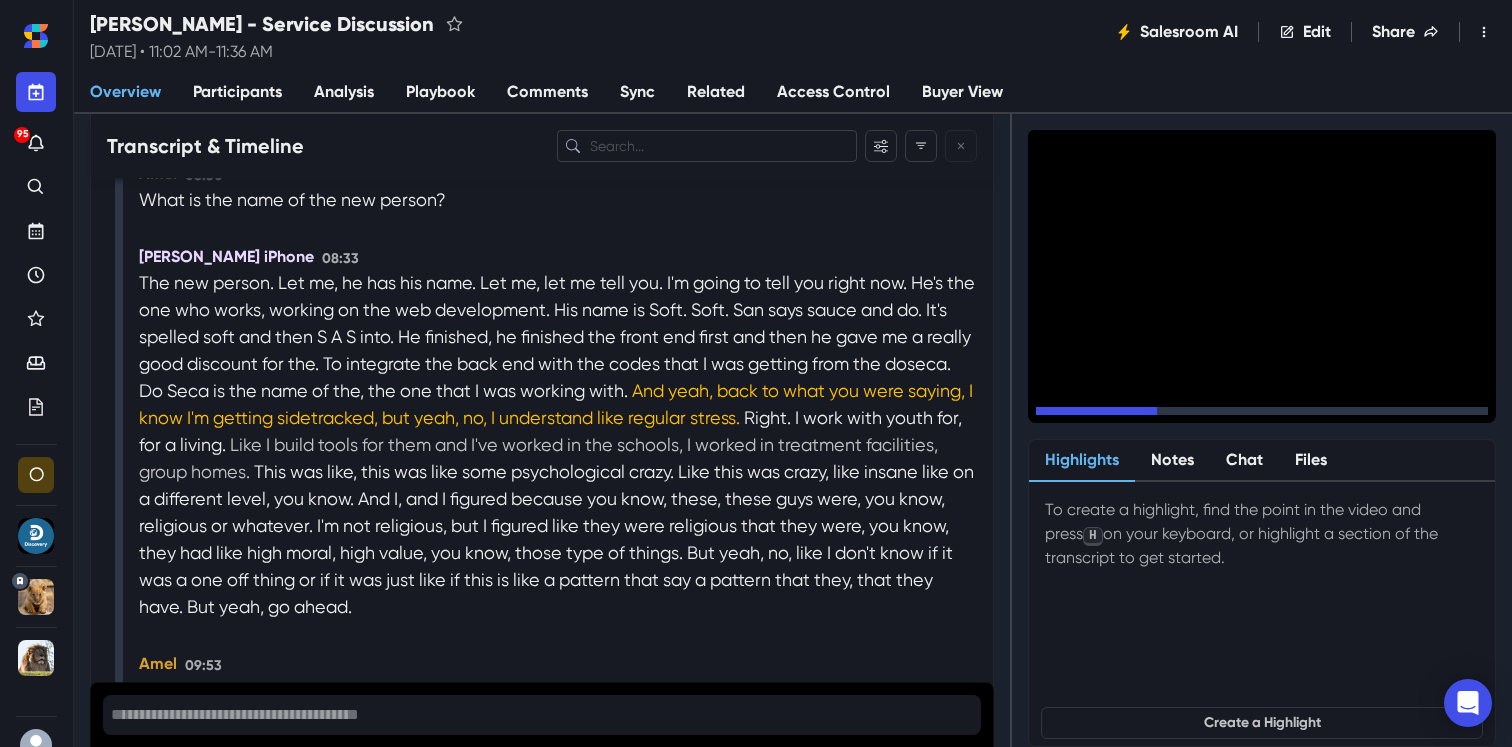 click on "Like I build tools for them and I've worked in the schools, I worked in treatment facilities, group homes." at bounding box center (538, 458) 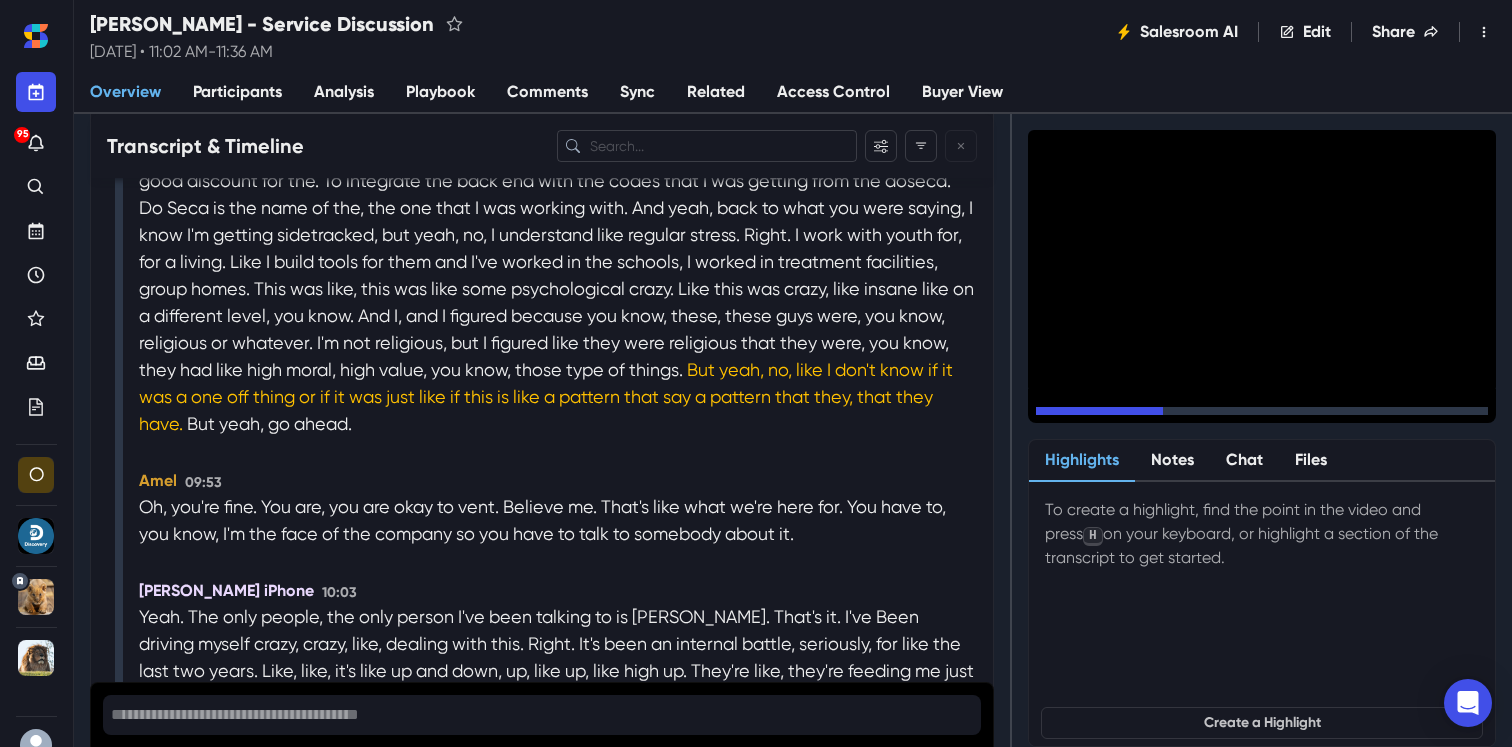 scroll, scrollTop: 5353, scrollLeft: 0, axis: vertical 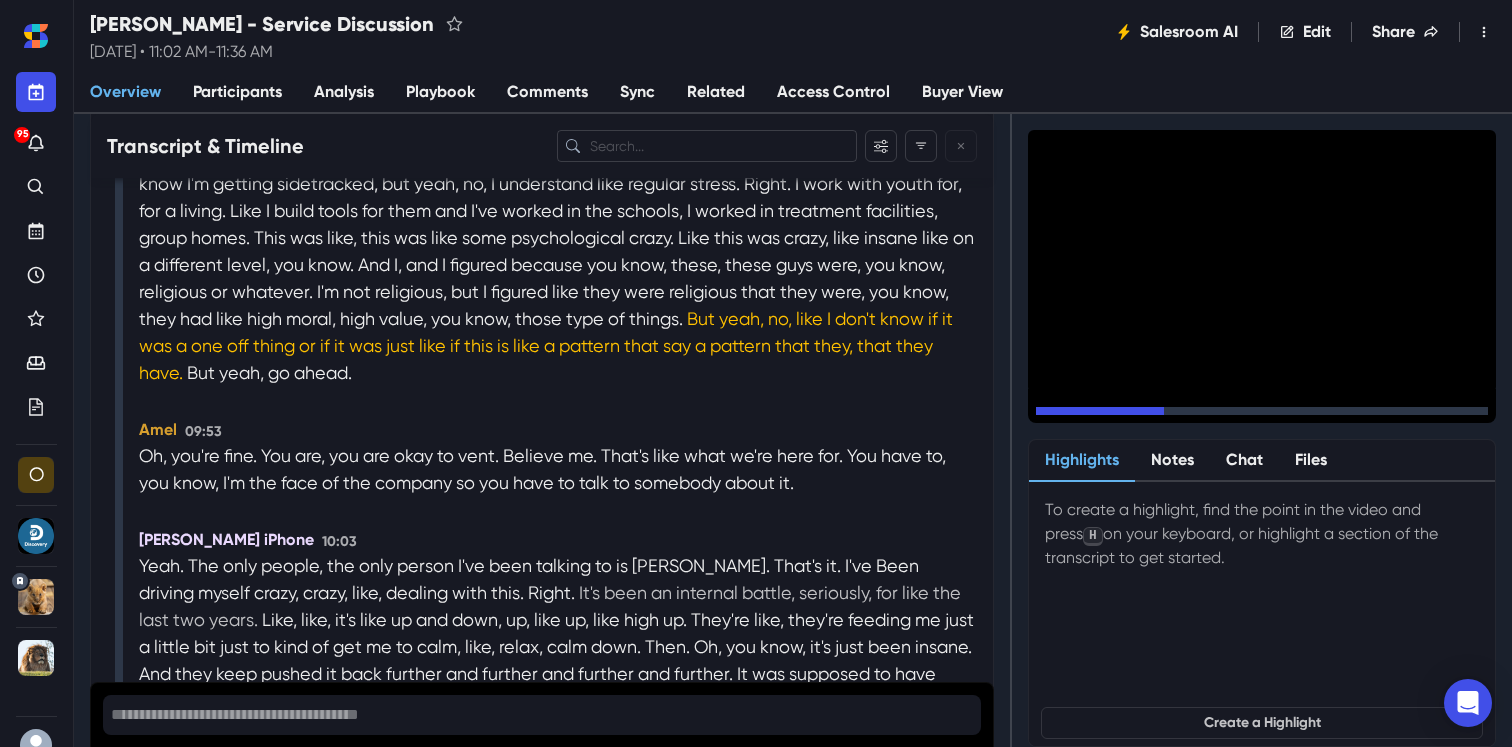 click on "It's been an internal battle, seriously, for like the last two years." at bounding box center [550, 606] 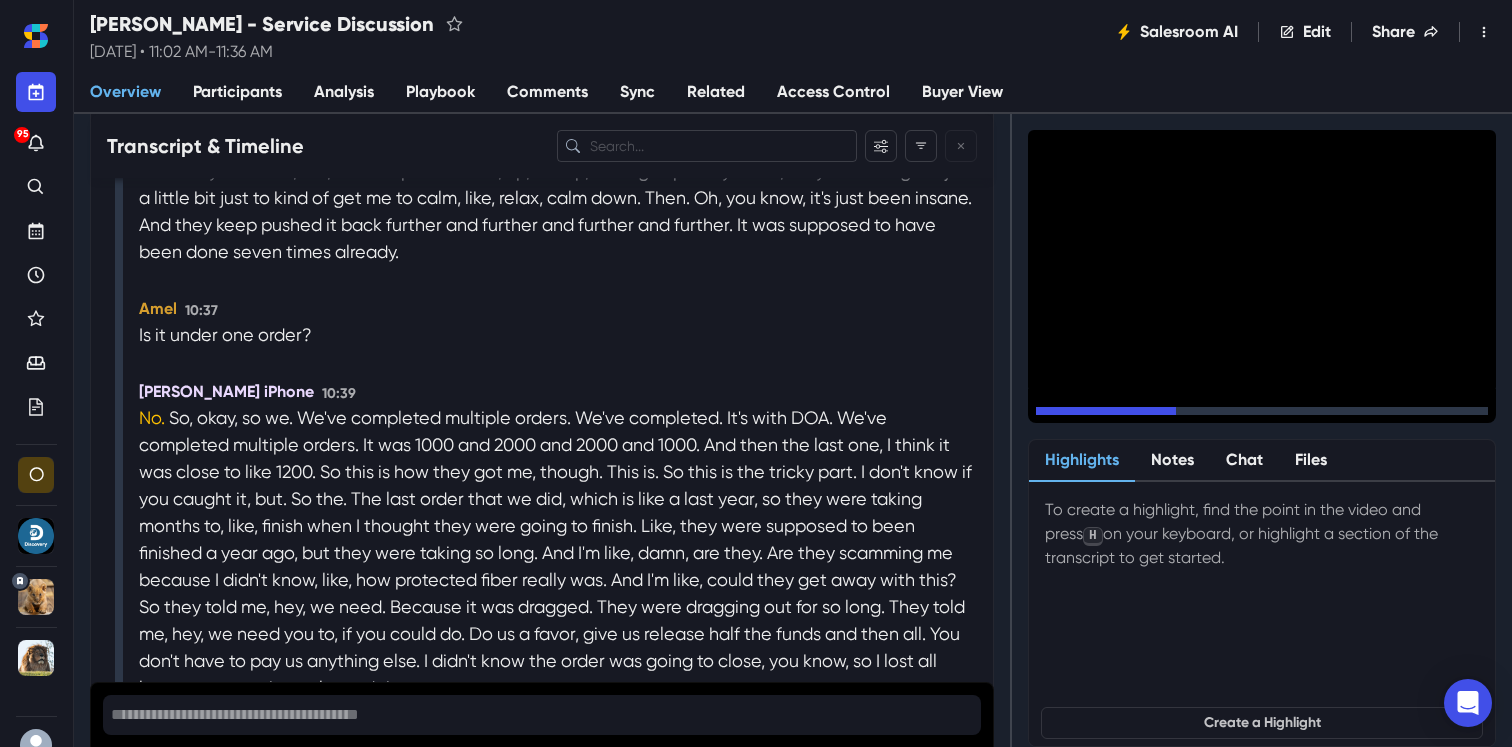scroll, scrollTop: 5874, scrollLeft: 0, axis: vertical 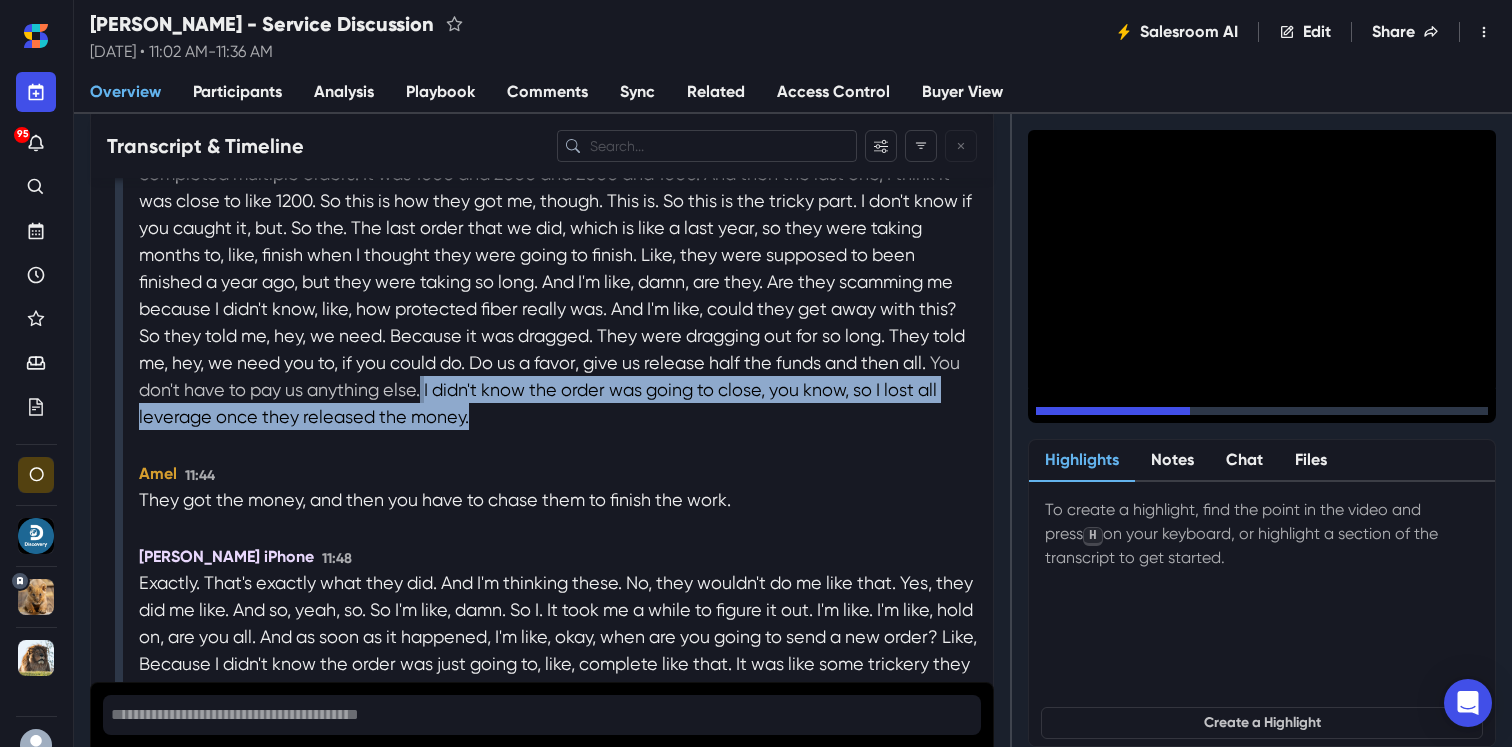 drag, startPoint x: 500, startPoint y: 444, endPoint x: 425, endPoint y: 414, distance: 80.77747 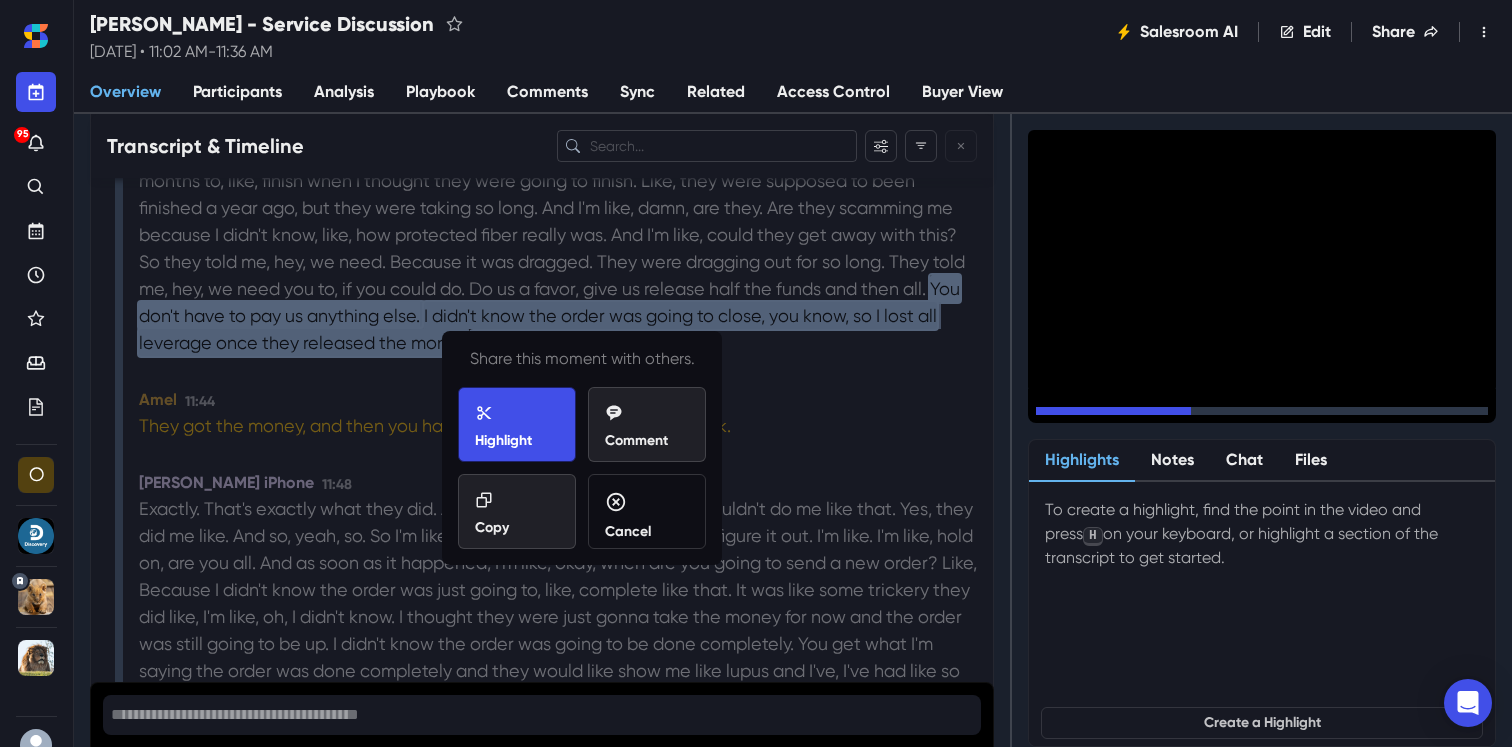 scroll, scrollTop: 6213, scrollLeft: 0, axis: vertical 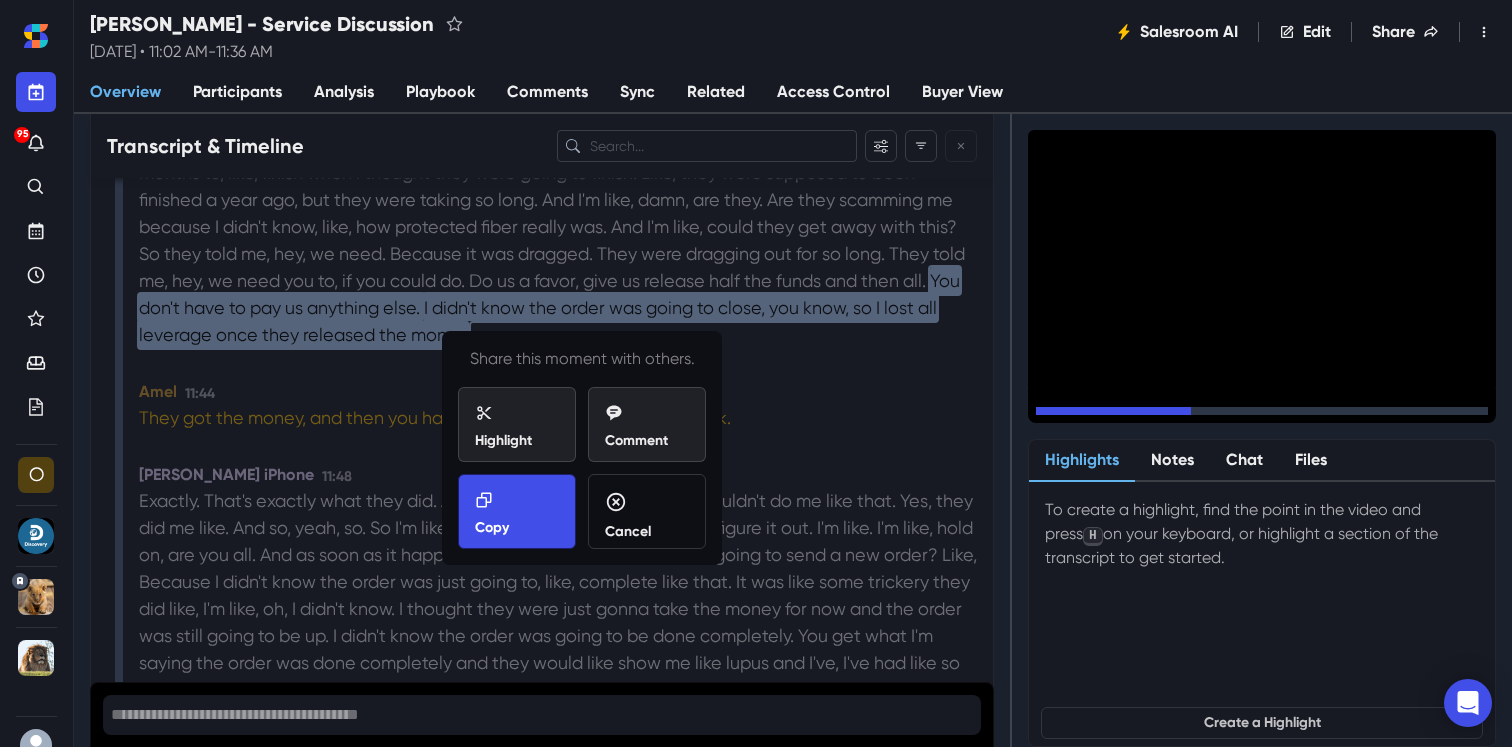 click on "Copy" at bounding box center (517, 514) 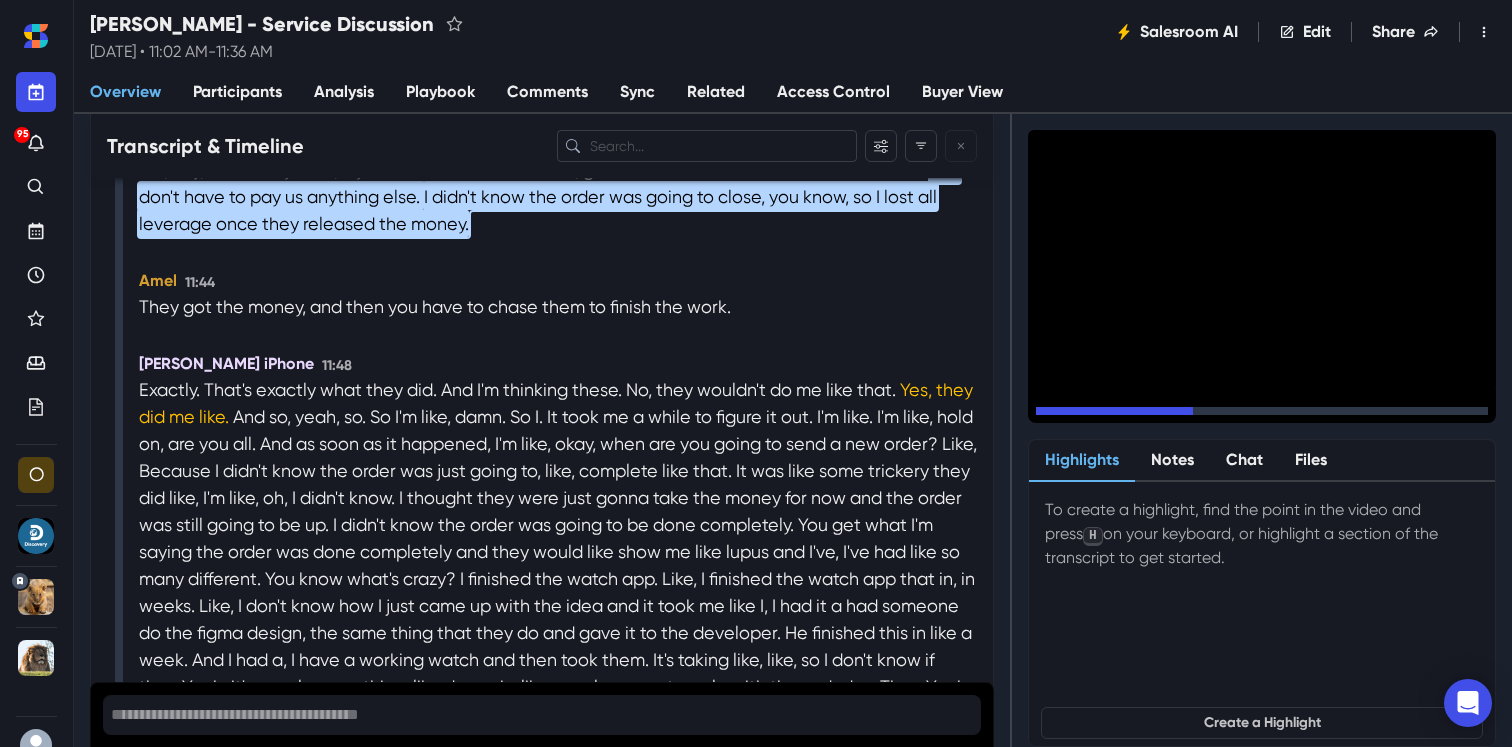 scroll, scrollTop: 6337, scrollLeft: 0, axis: vertical 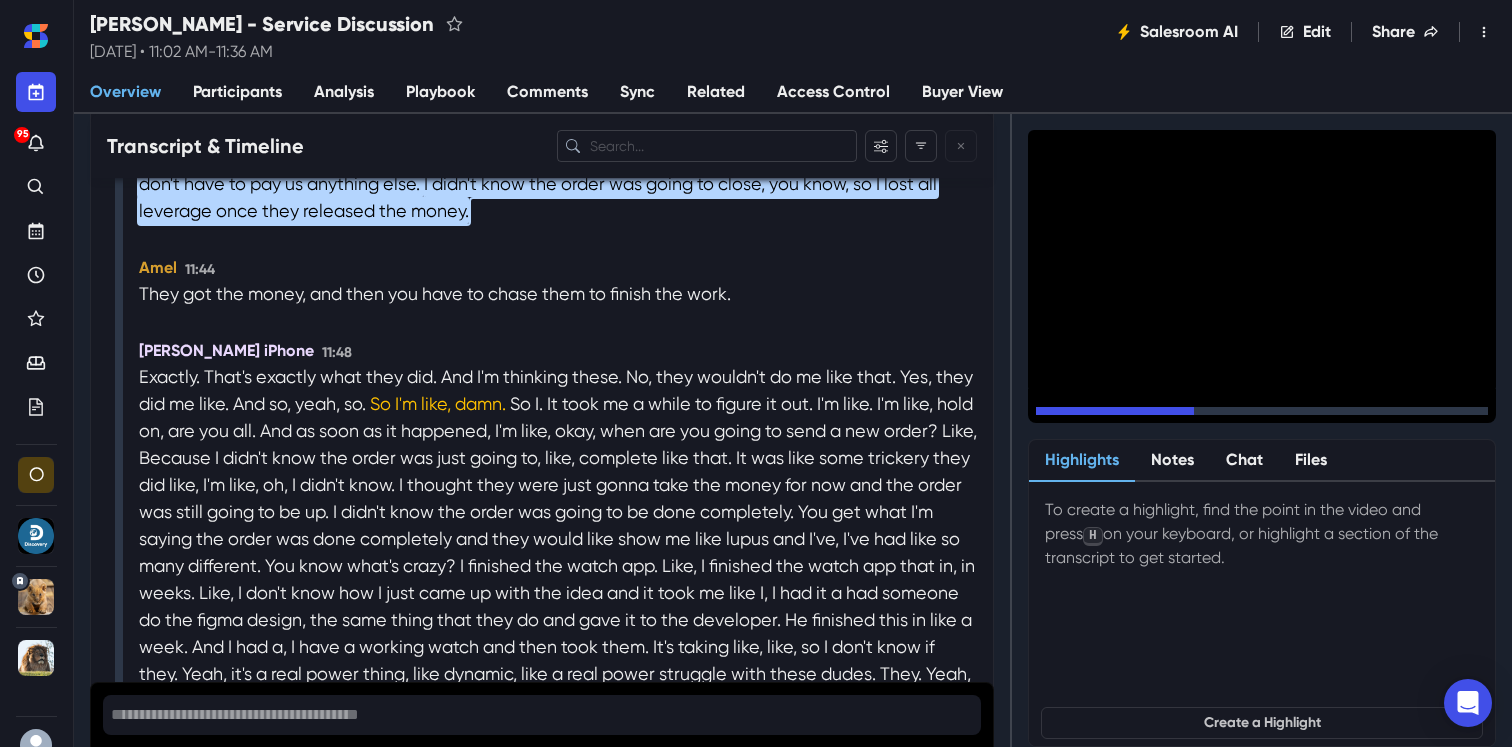 click 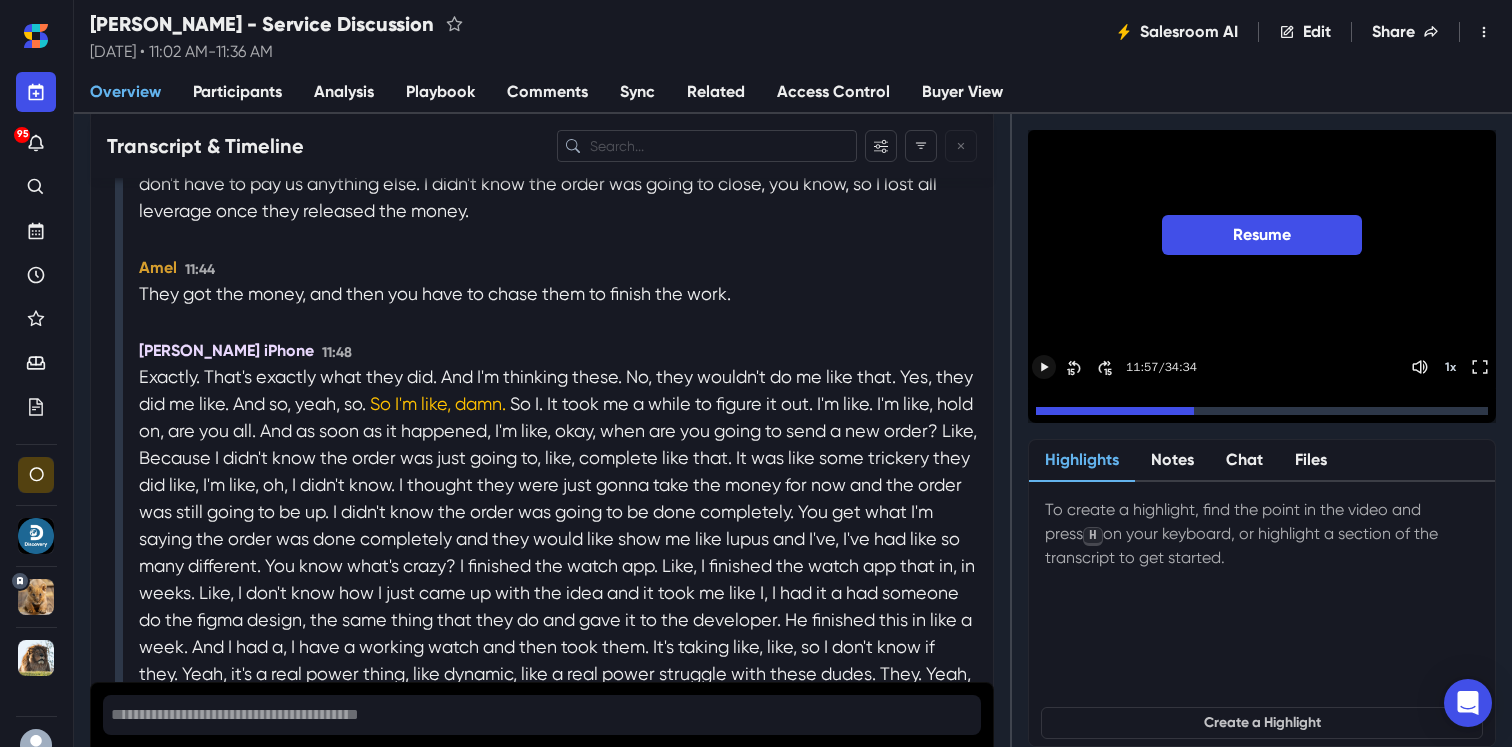 click at bounding box center [1044, 367] 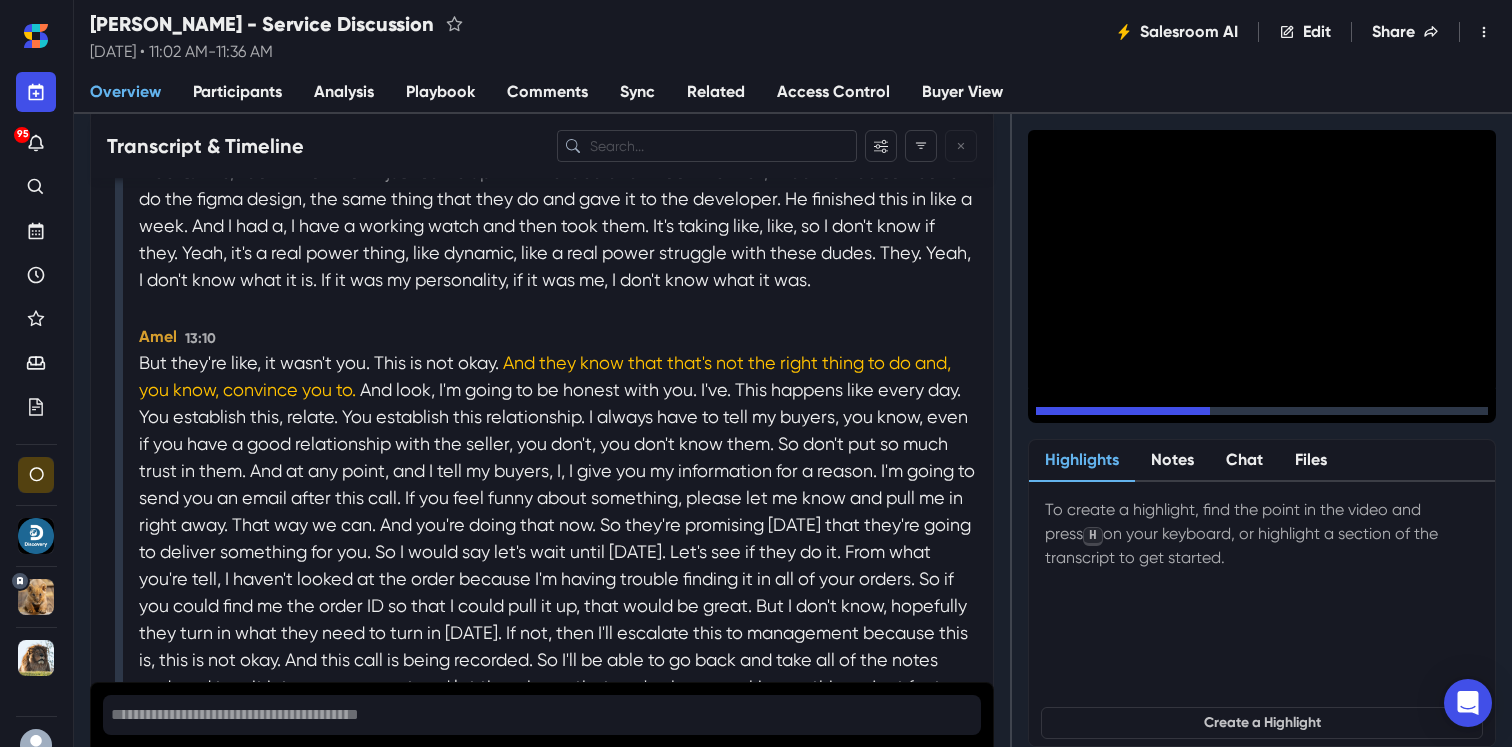 scroll, scrollTop: 6786, scrollLeft: 0, axis: vertical 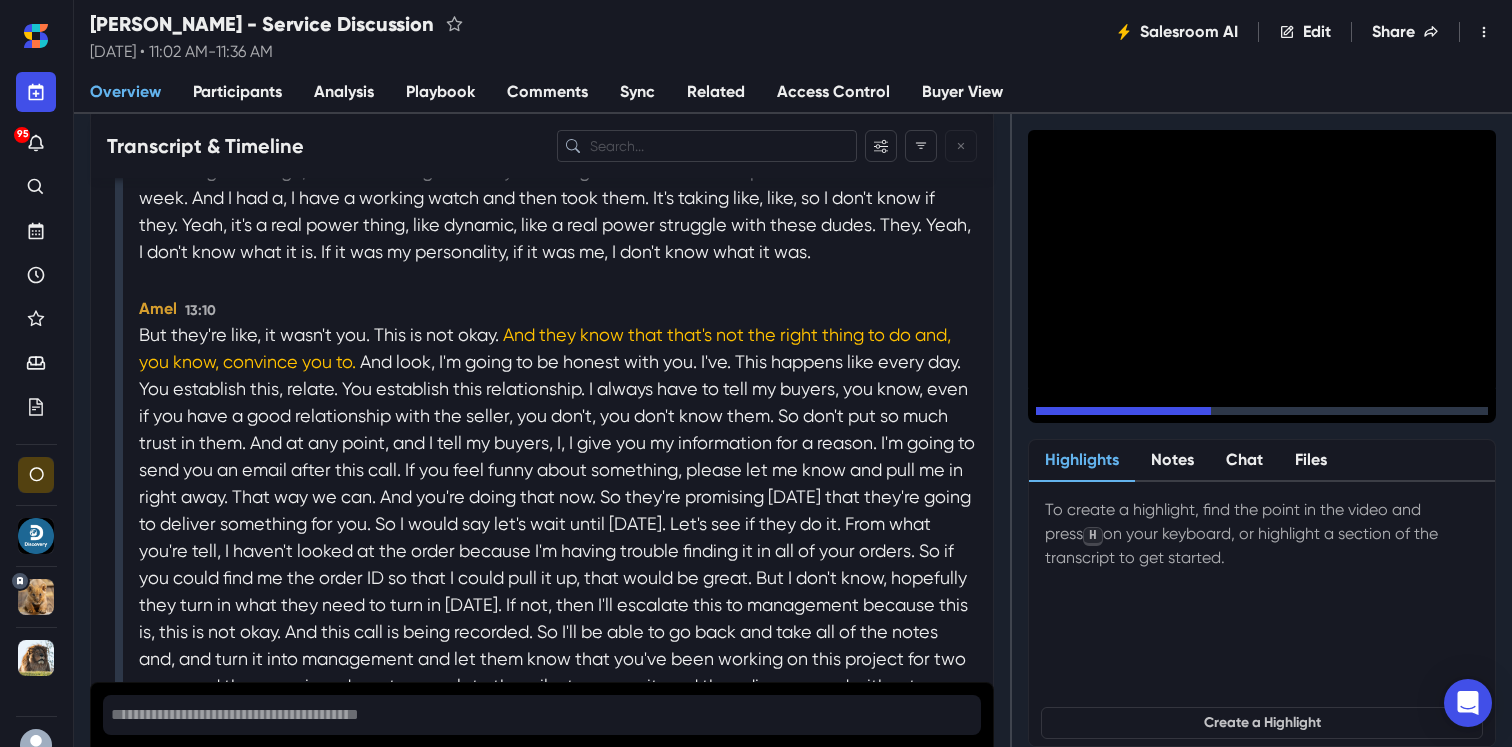 click 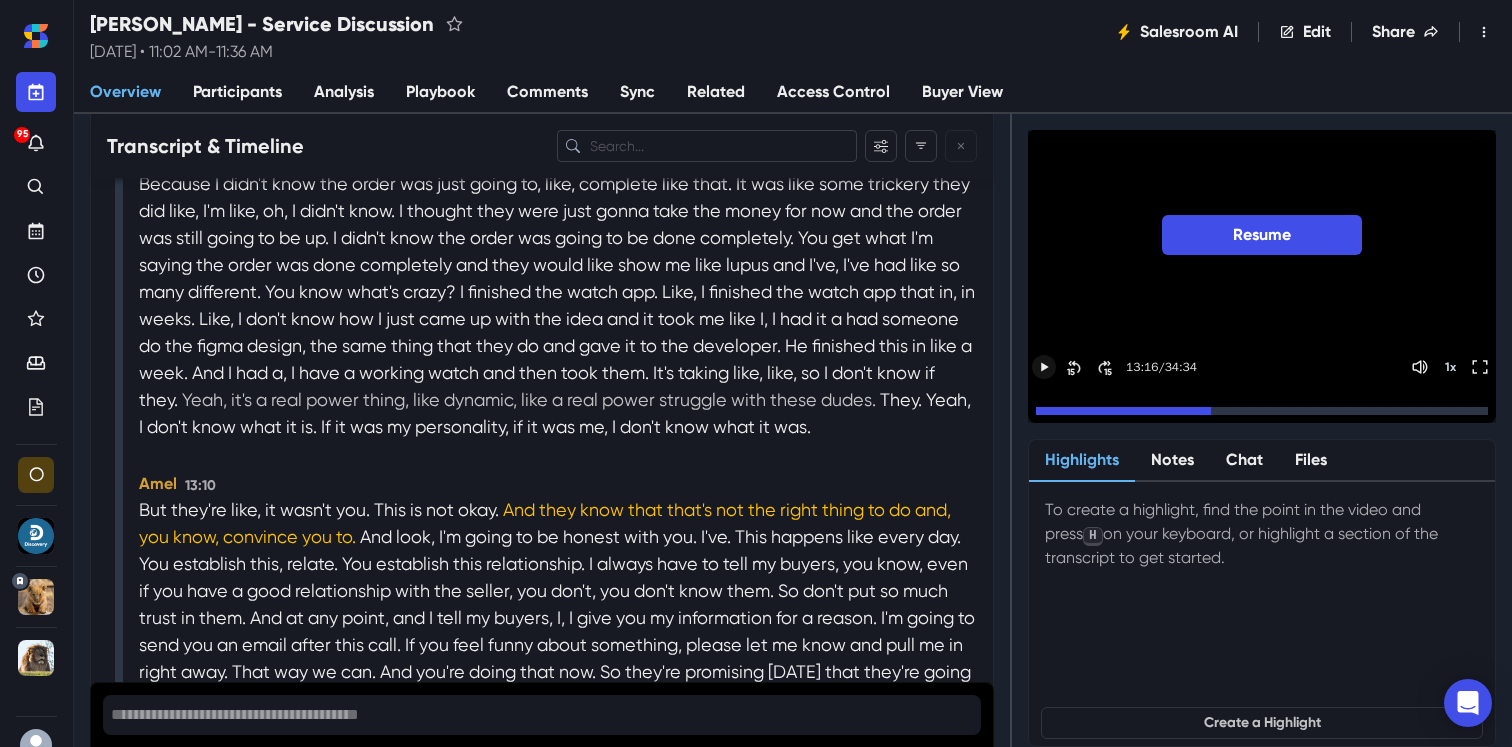 scroll, scrollTop: 6588, scrollLeft: 0, axis: vertical 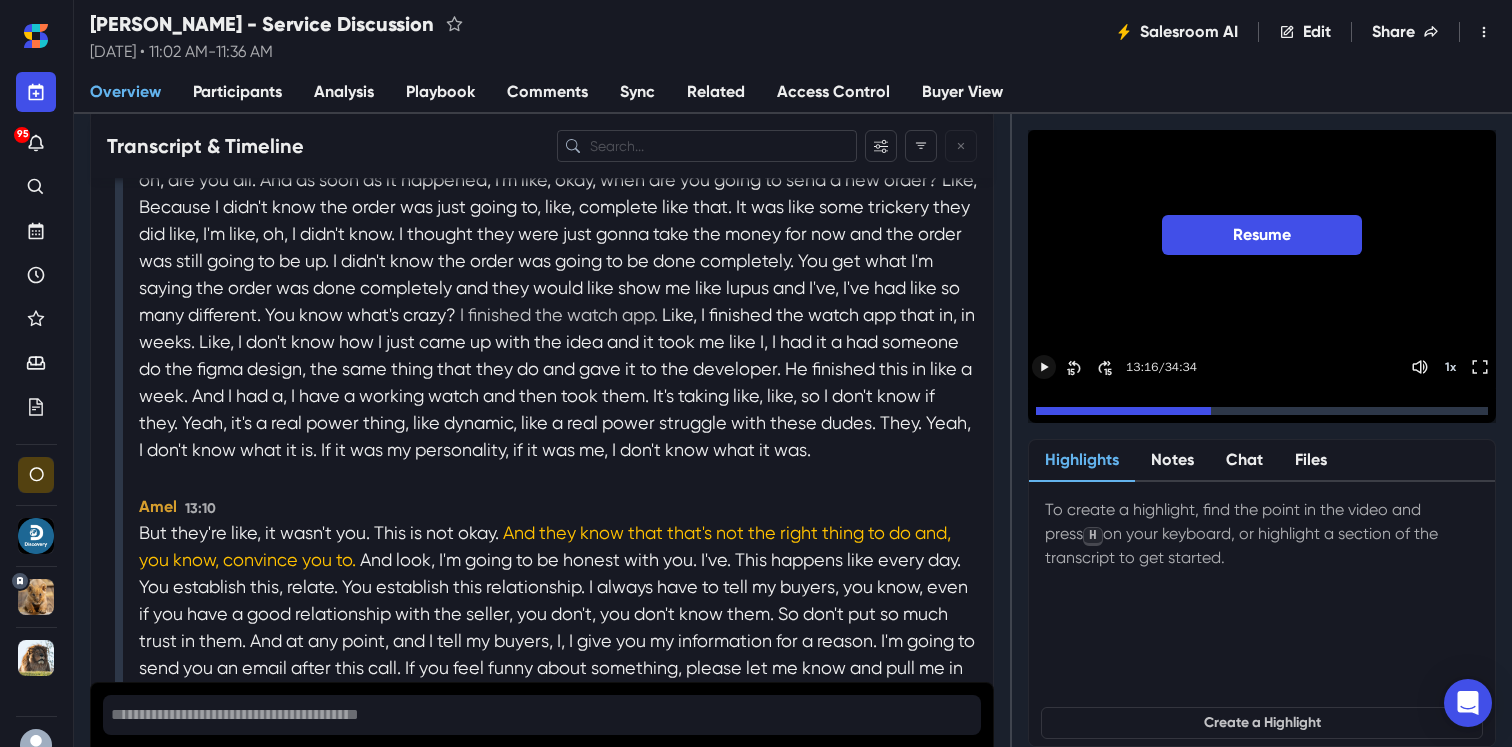 click on "I finished the watch app." at bounding box center (561, 314) 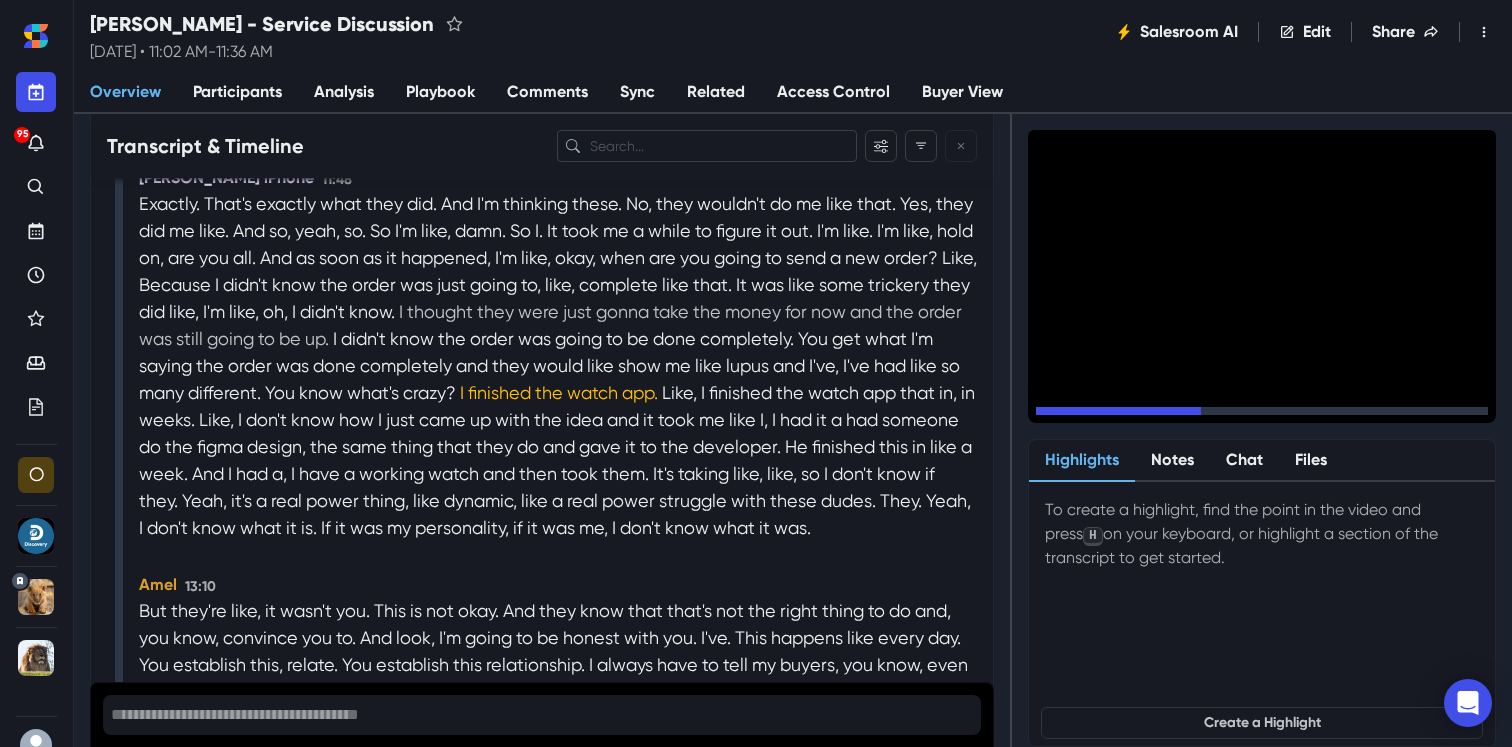 scroll, scrollTop: 6499, scrollLeft: 0, axis: vertical 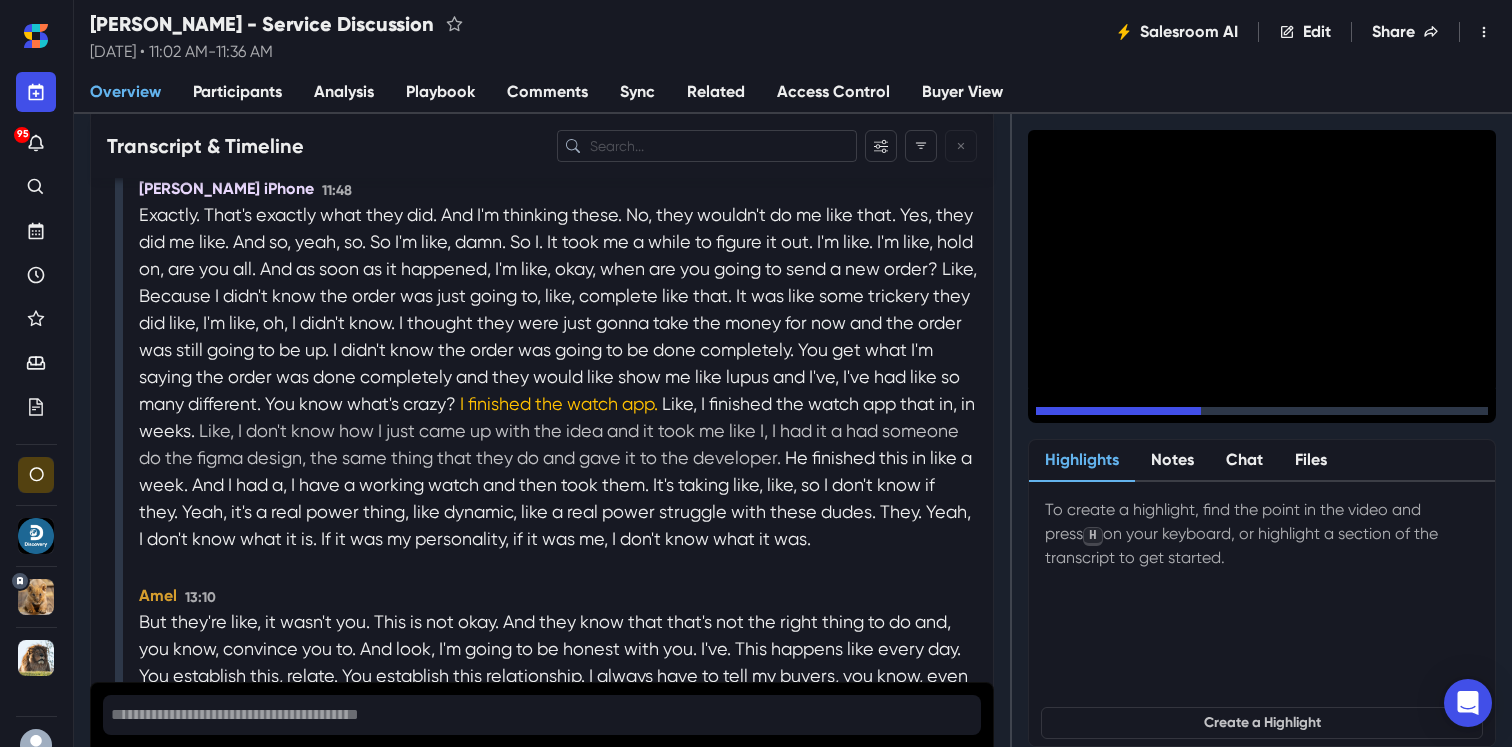 click on "Like, I don't know how I just came up with the idea and it took me like I, I had it a had someone do the figma design, the same thing that they do and gave it to the developer." at bounding box center [549, 444] 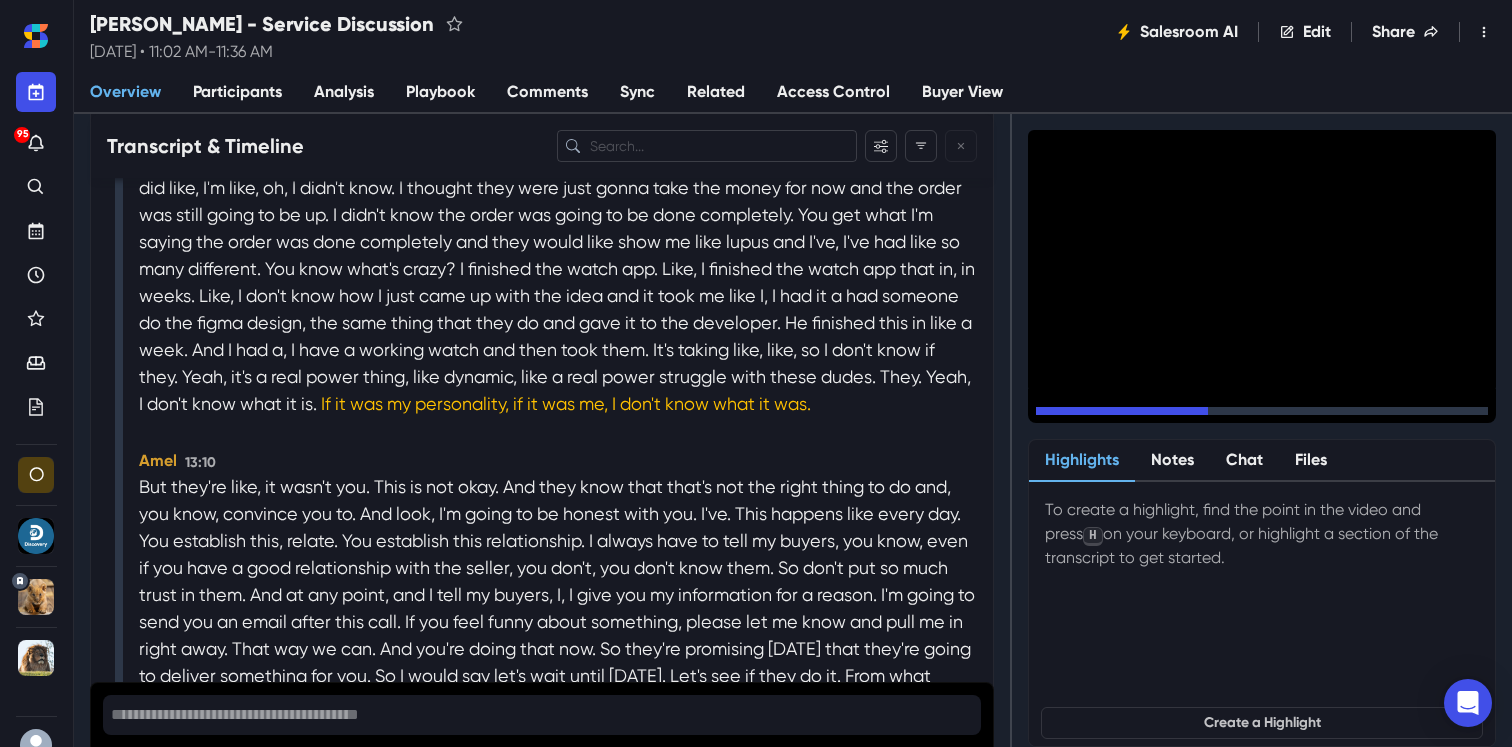 scroll, scrollTop: 6648, scrollLeft: 0, axis: vertical 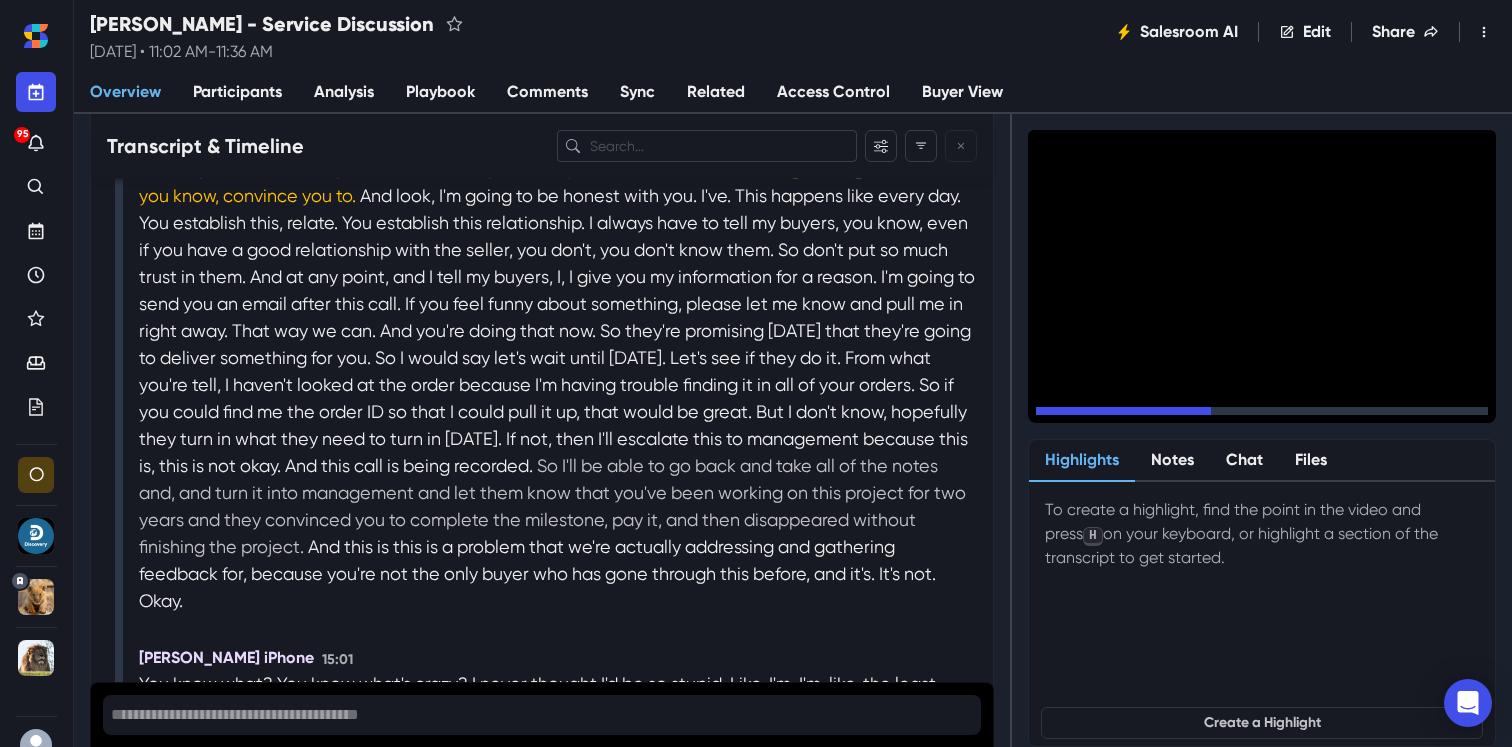 click on "So I'll be able to go back and take all of the notes and, and turn it into management and let them know that you've been working on this project for two years and they convinced you to complete the milestone, pay it, and then disappeared without finishing the project." at bounding box center (552, 506) 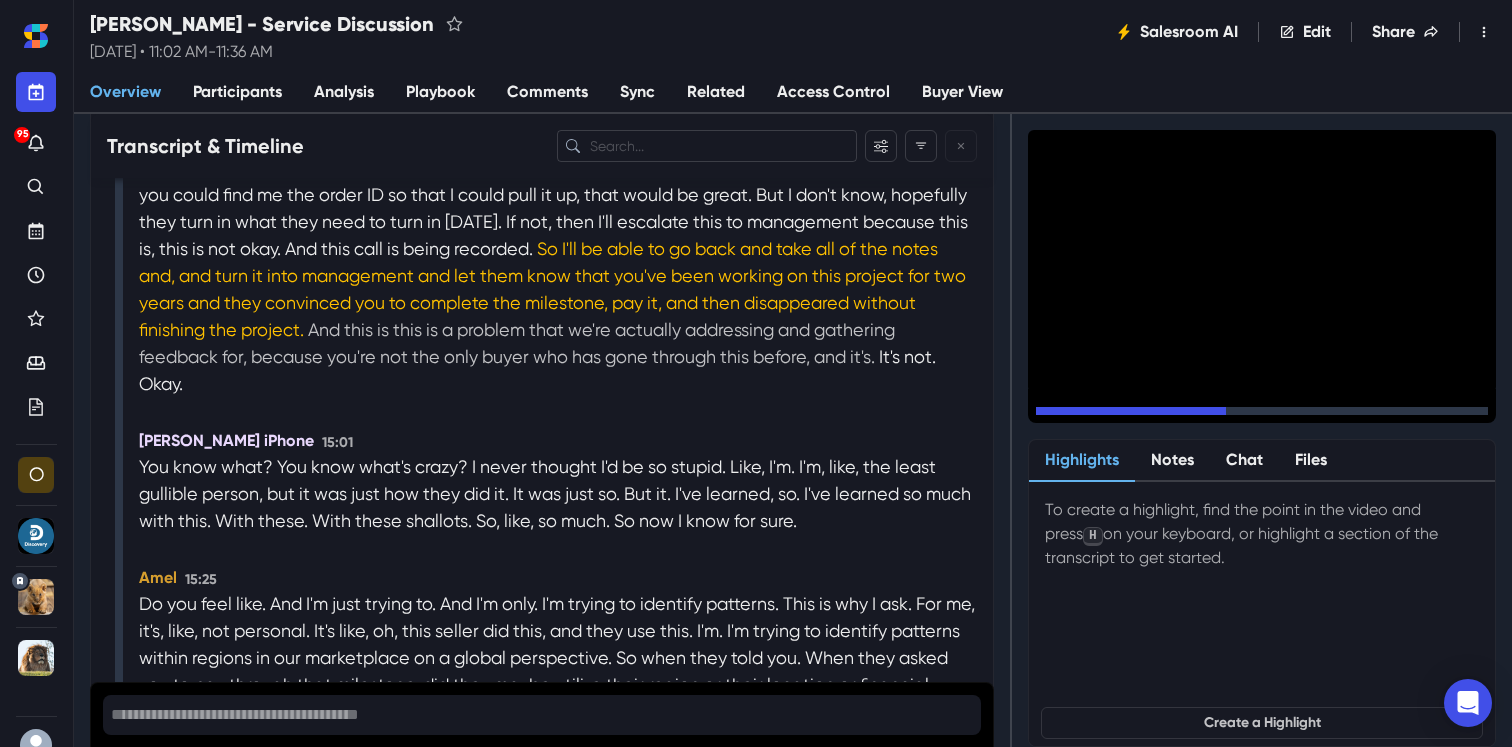 scroll, scrollTop: 7082, scrollLeft: 0, axis: vertical 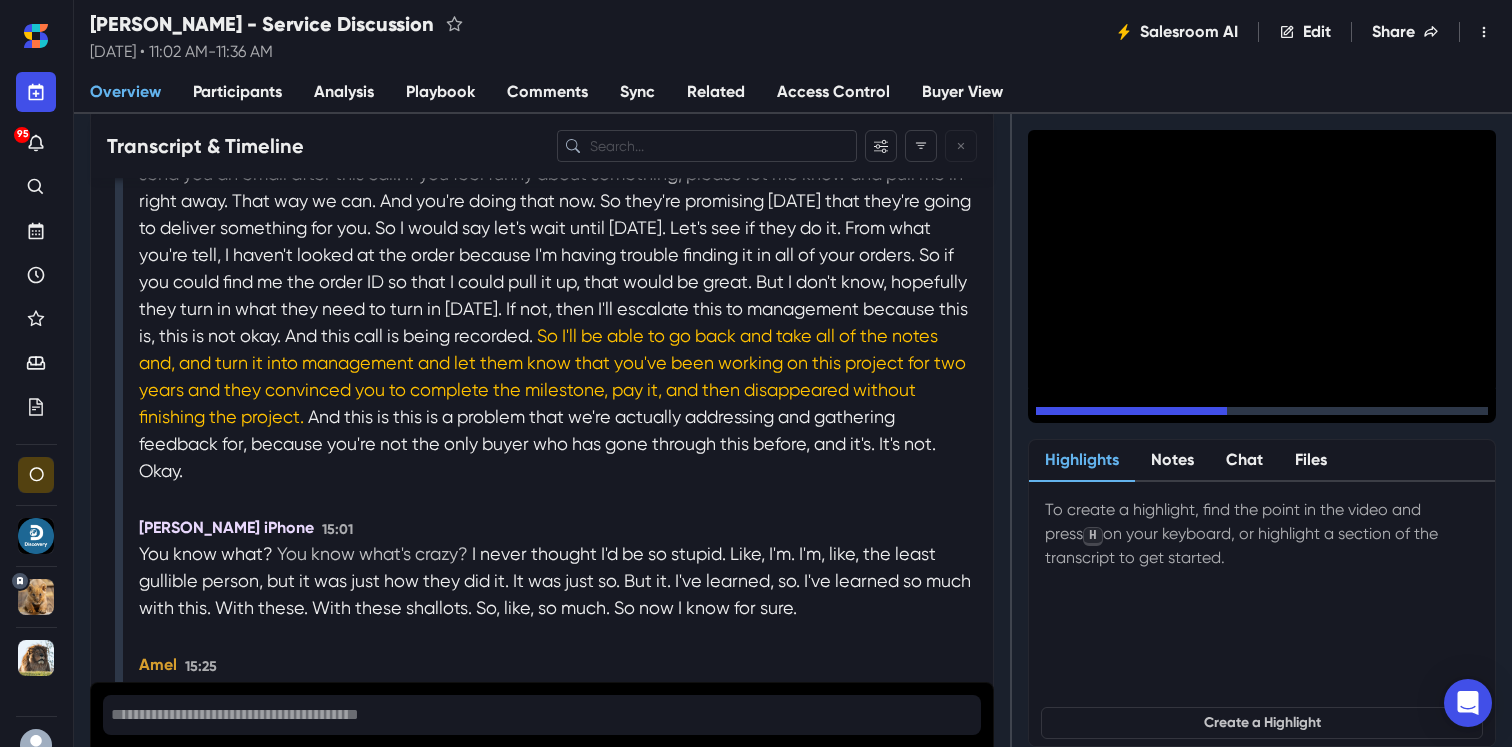 click on "You know what's crazy?" at bounding box center [374, 553] 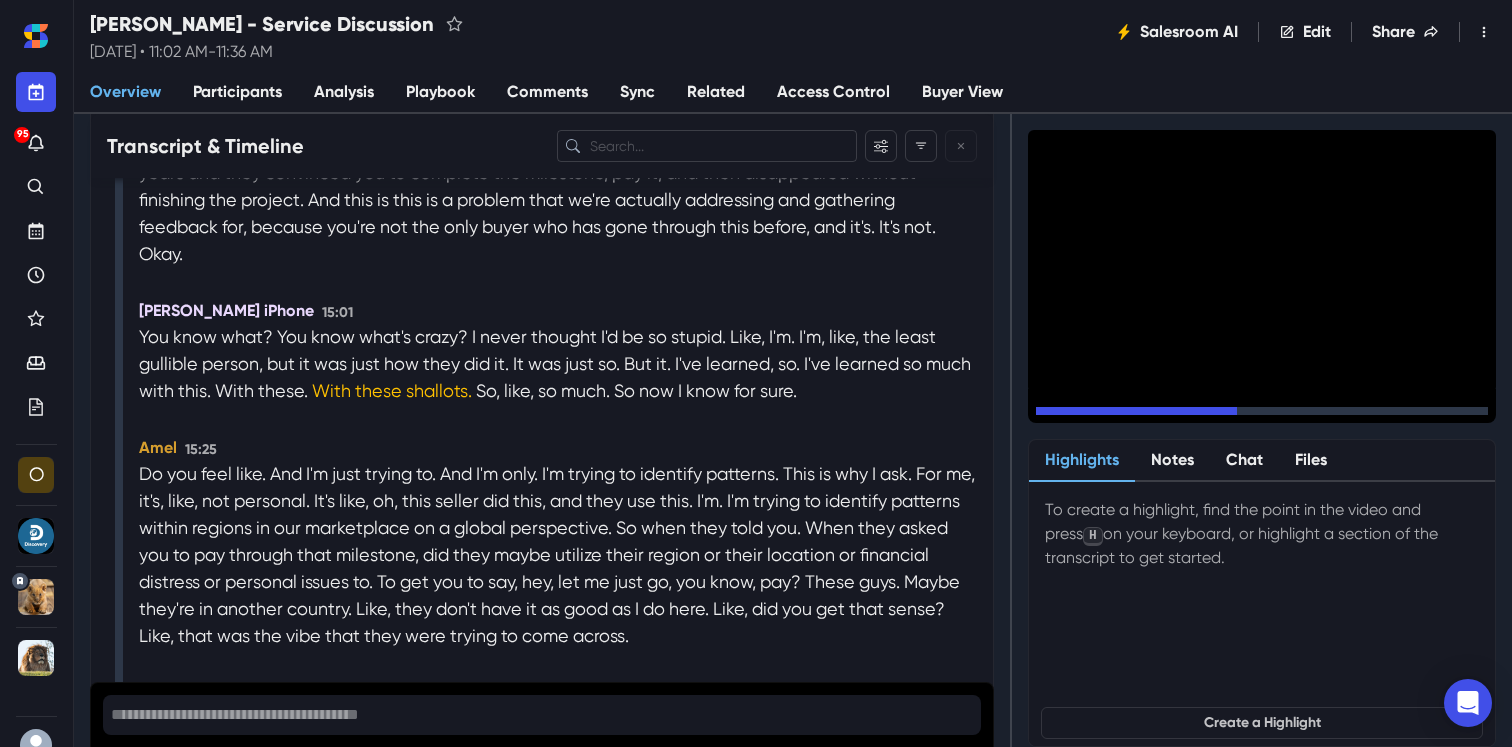 scroll, scrollTop: 7313, scrollLeft: 0, axis: vertical 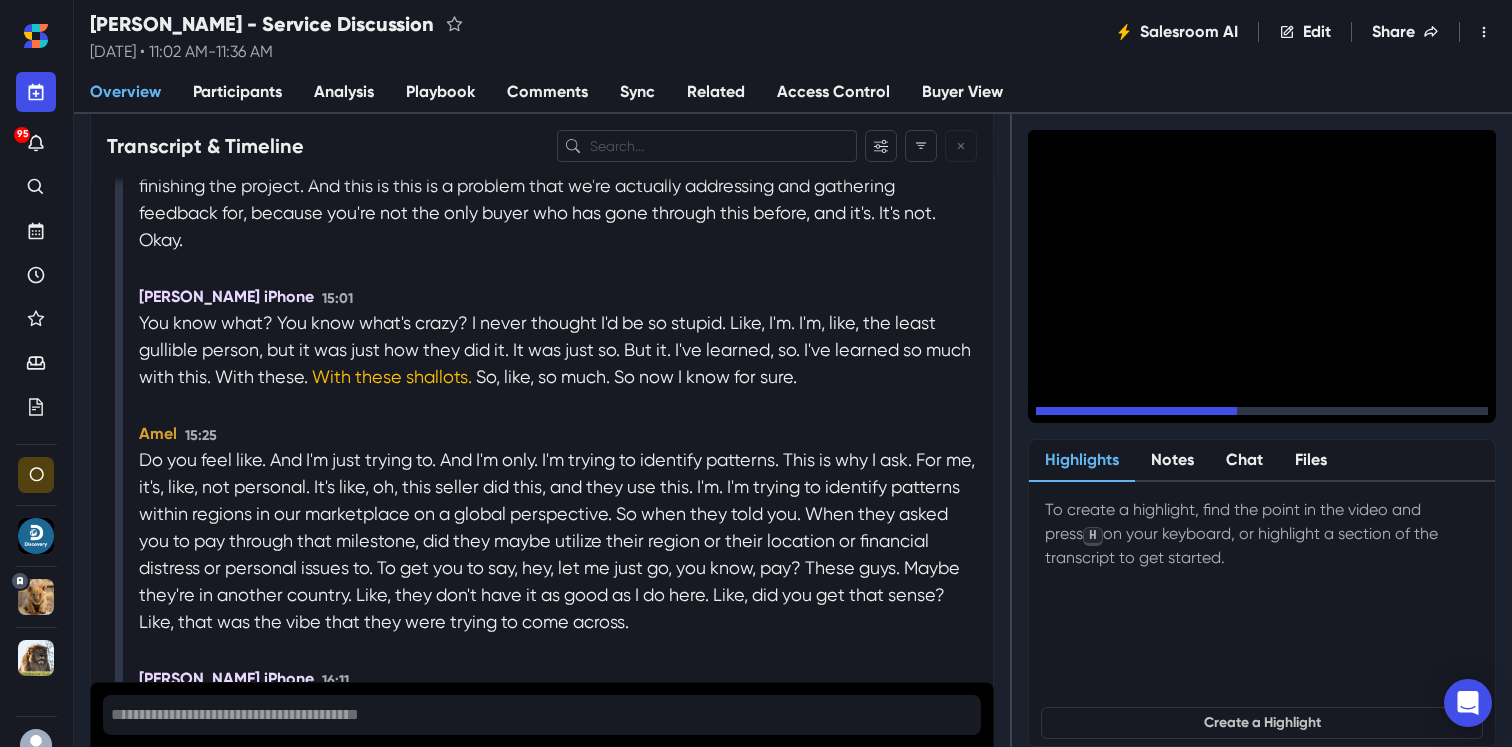 click on "Recording Started 00:00 Amel 00:14 Hi.   Can you hear me okay?   [PERSON_NAME] iPhone 00:16 Yeah, I can hear you.   How are you?   Amel 00:18 I'm doing well.   How about yourself?   [PERSON_NAME] iPhone 00:20 I'm doing well.   I can't complain.   I can't complain at all.   Everything is going well.   Good.   Amel 00:28 You've been on the platform for quite some time, and you've invested quite a bit in the platform as well.   So first and foremost, thank you so much for your dedication to Fiverr.   Have you met with a customer success manager before?   [PERSON_NAME] iPhone 00:44 I believe it was you.   Last year, if I'm not mistaken.   Amel 00:47 Oh, really?   [PERSON_NAME] iPhone 00:49 I think so.   Amel 00:50 Okay.   All right.   Yeah, well, it might have been, because I was definitely here last year.   Okay.   Well, it's good to see you again.   I meet so many buyers, so it's hard to keep up with everybody, so.   Cool.   So I don't have to give you my spiel.       [PERSON_NAME] iPhone 01:22   I've been." at bounding box center [558, 1367] 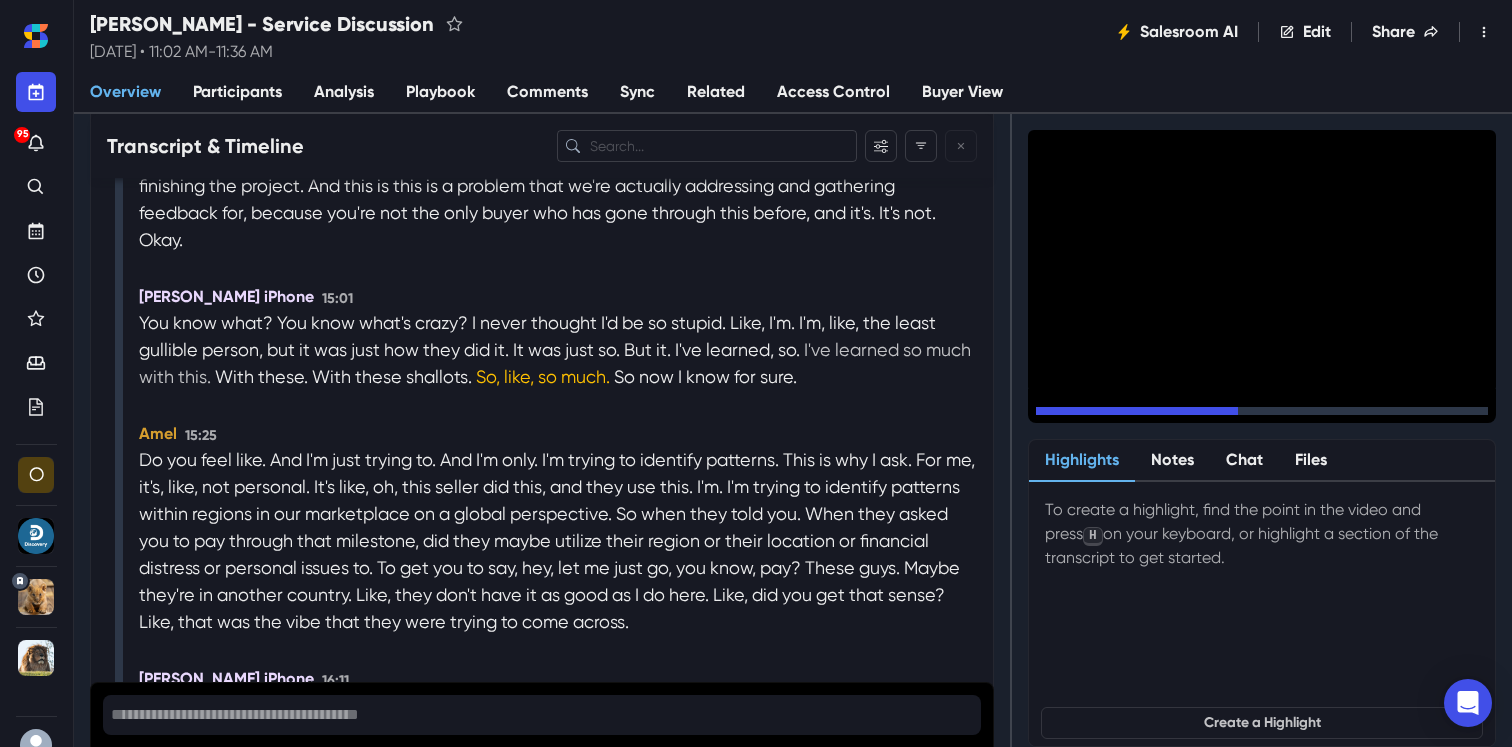 click on "I've learned so much with this." at bounding box center (555, 363) 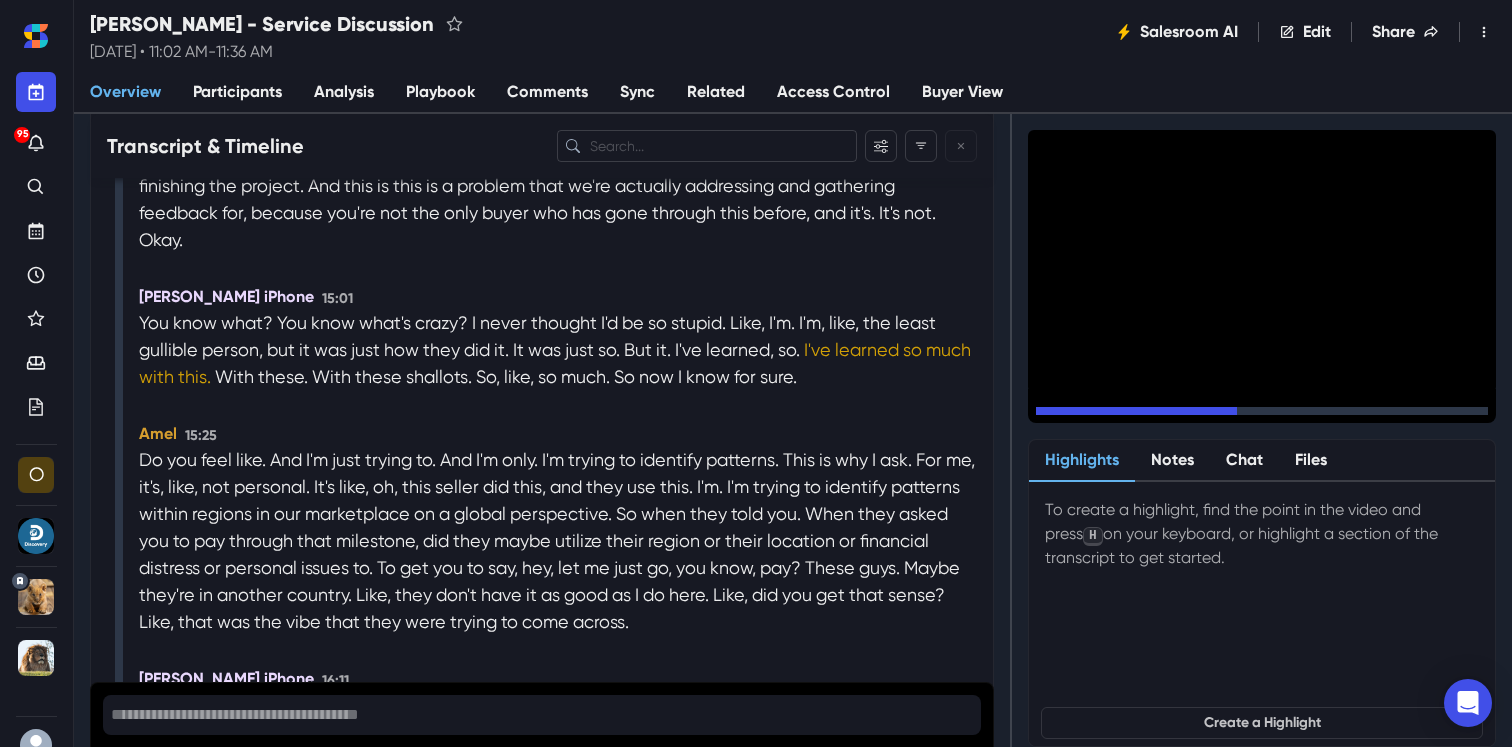 scroll, scrollTop: 7299, scrollLeft: 0, axis: vertical 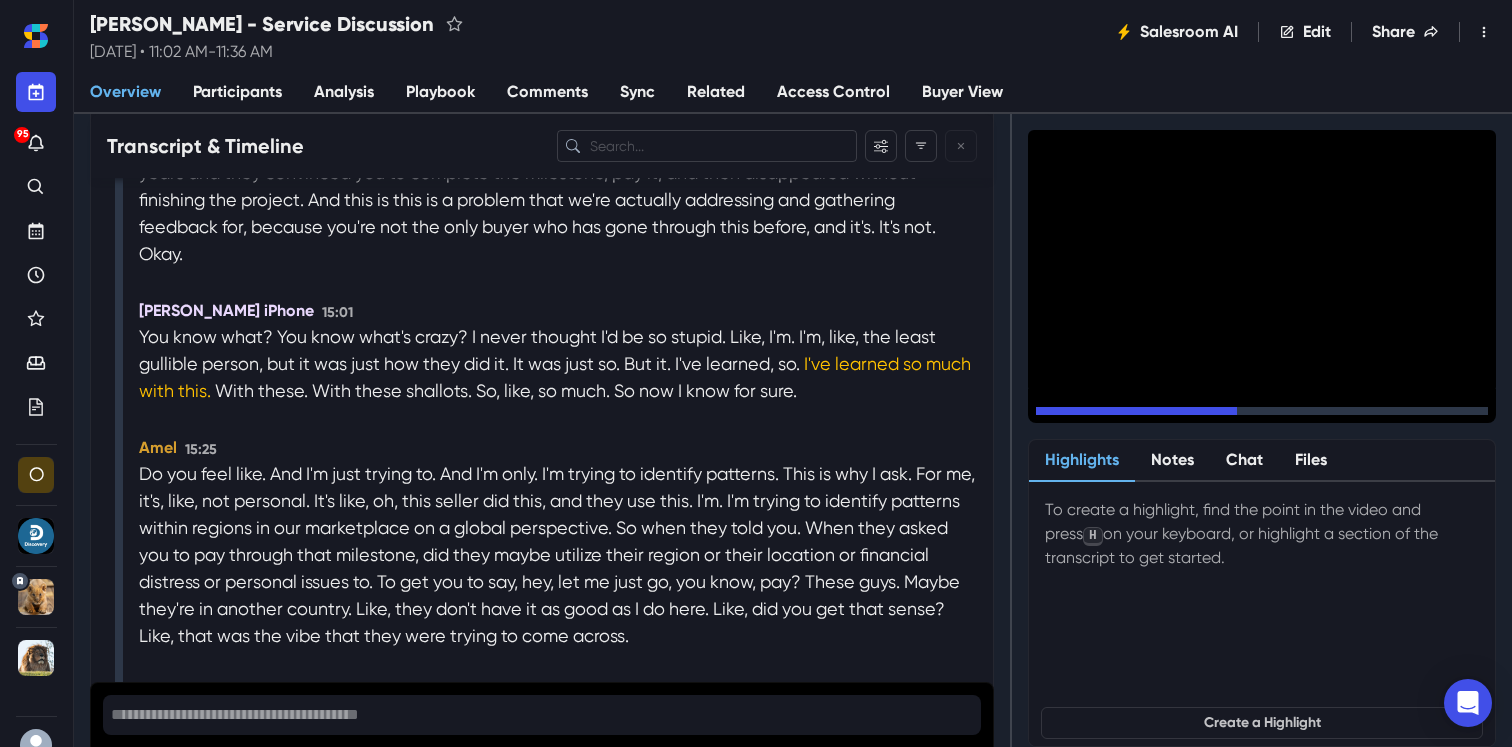 click on "[PERSON_NAME] iPhone" at bounding box center [226, 311] 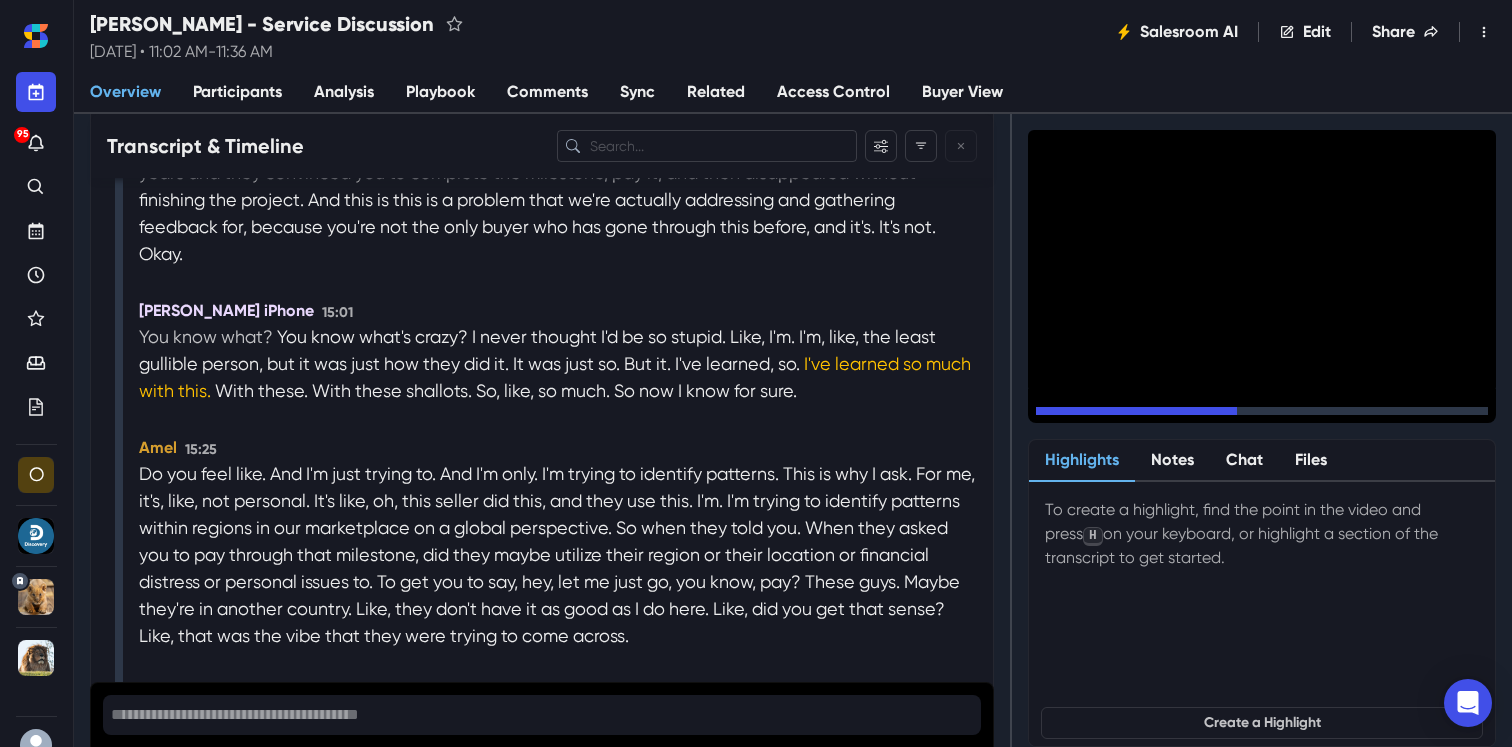 click on "You know what?" at bounding box center (208, 336) 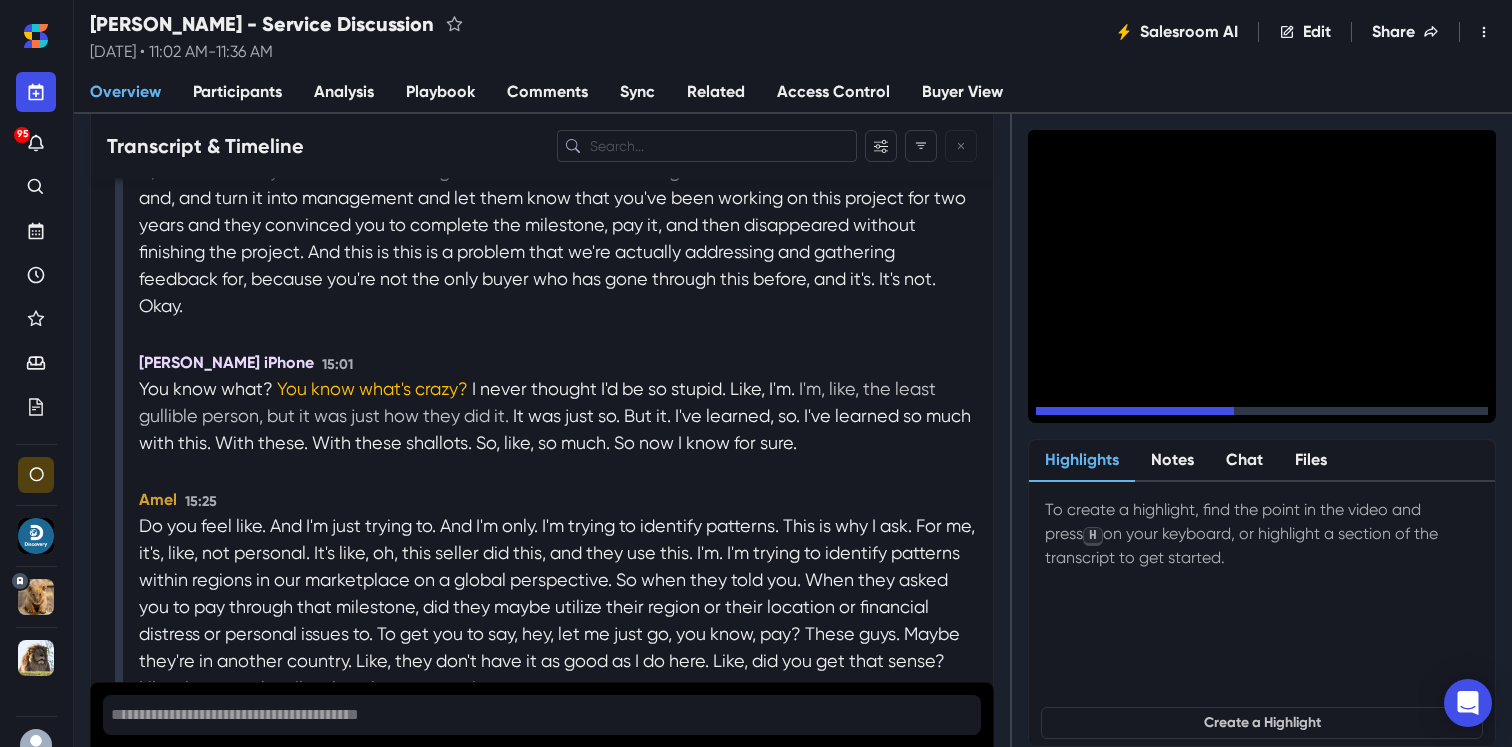 scroll, scrollTop: 7259, scrollLeft: 0, axis: vertical 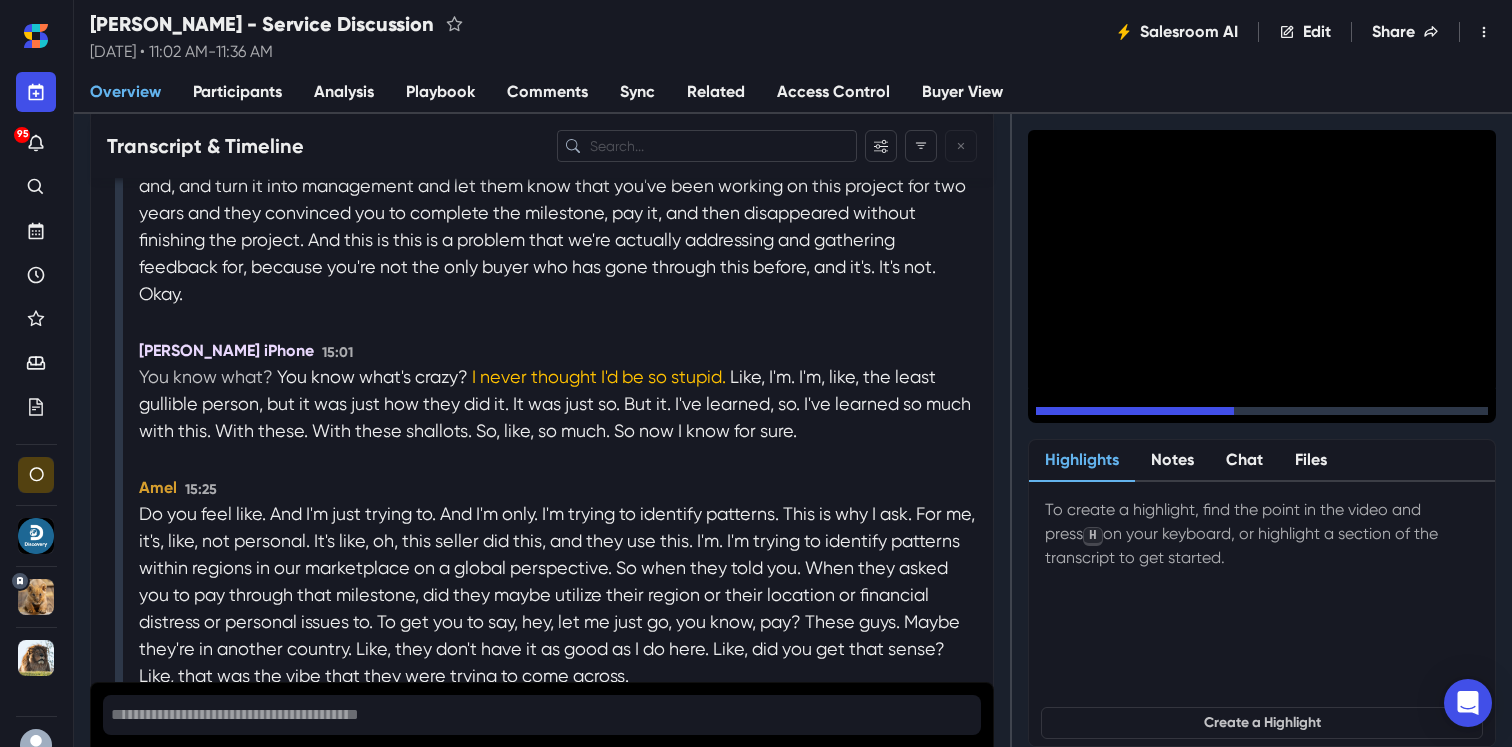 click on "You know what?" at bounding box center (208, 376) 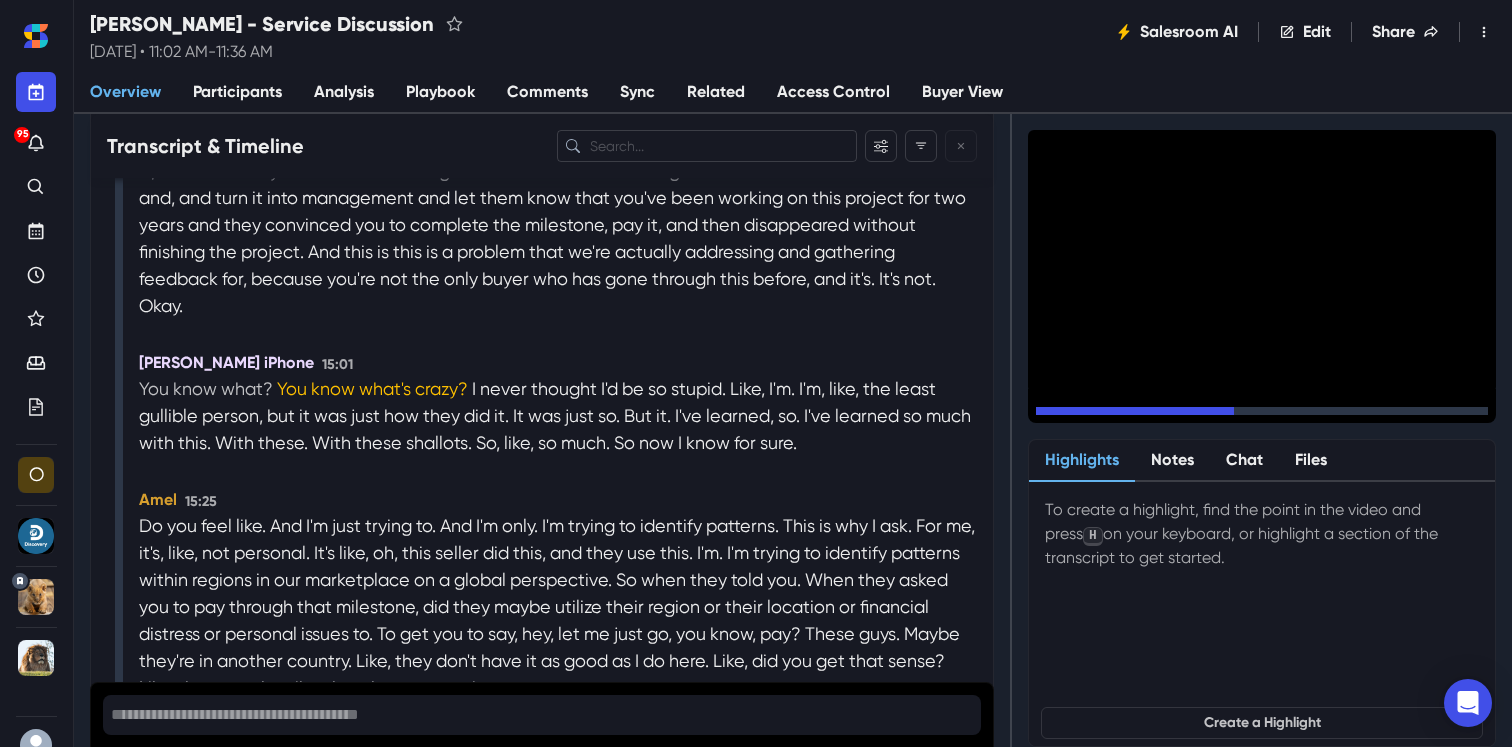 scroll, scrollTop: 7259, scrollLeft: 0, axis: vertical 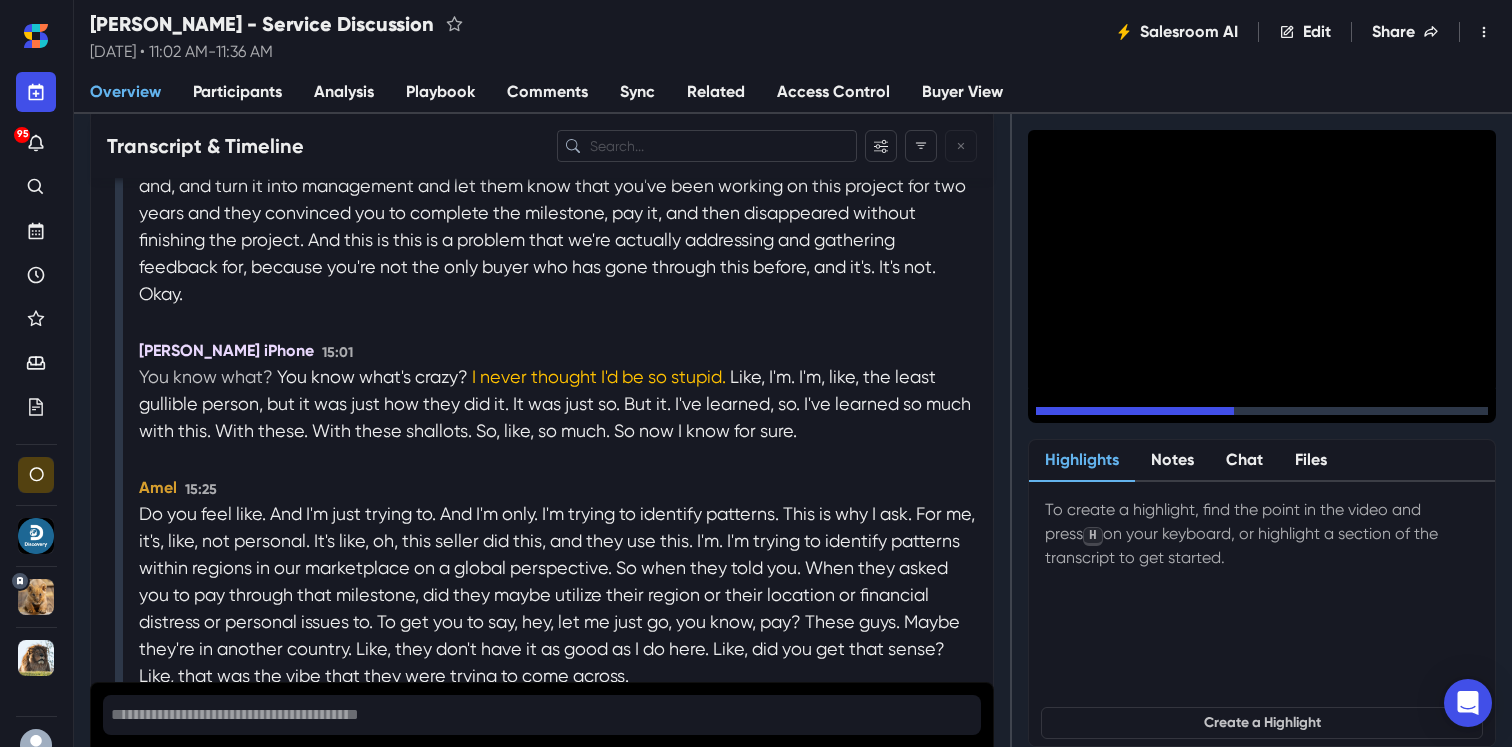 click on "You know what?" at bounding box center [208, 376] 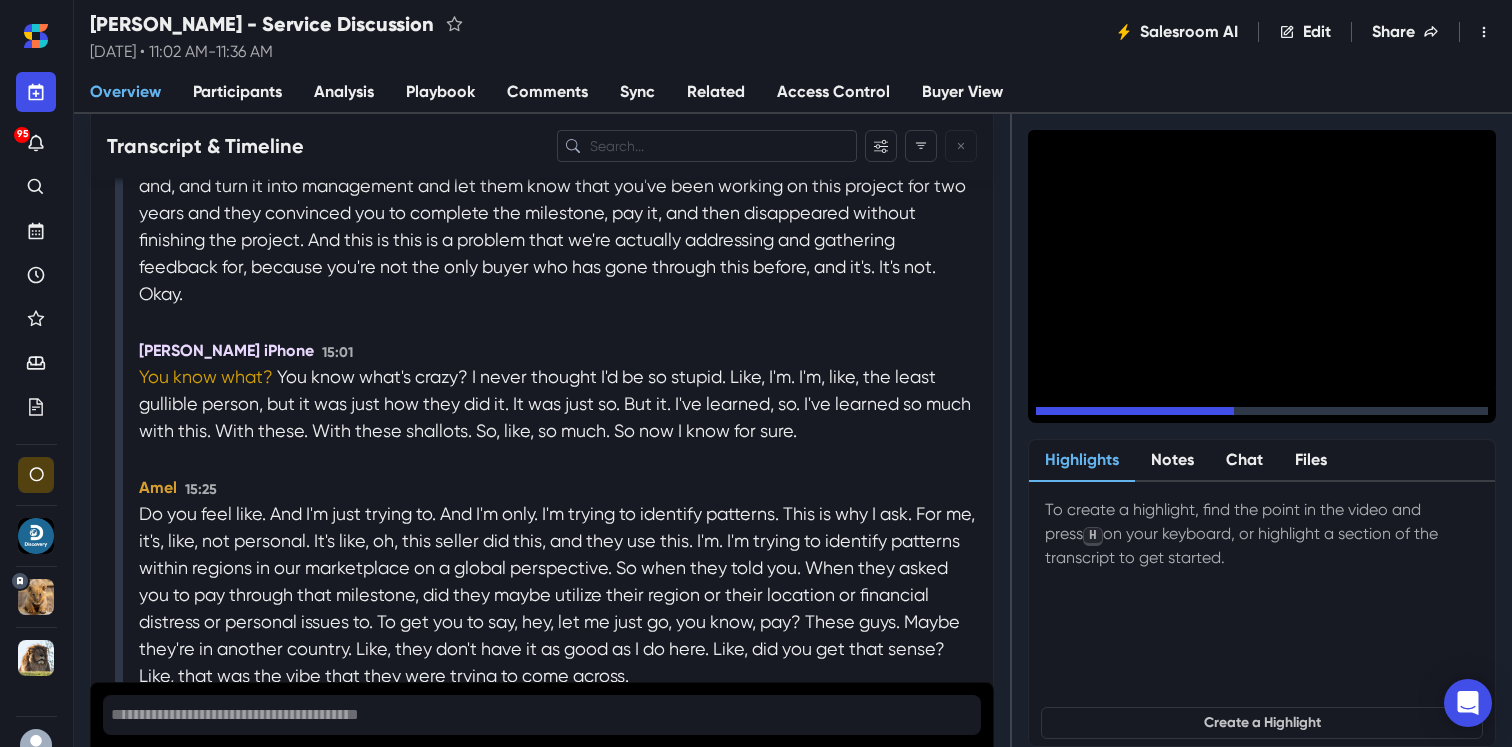 scroll, scrollTop: 7247, scrollLeft: 0, axis: vertical 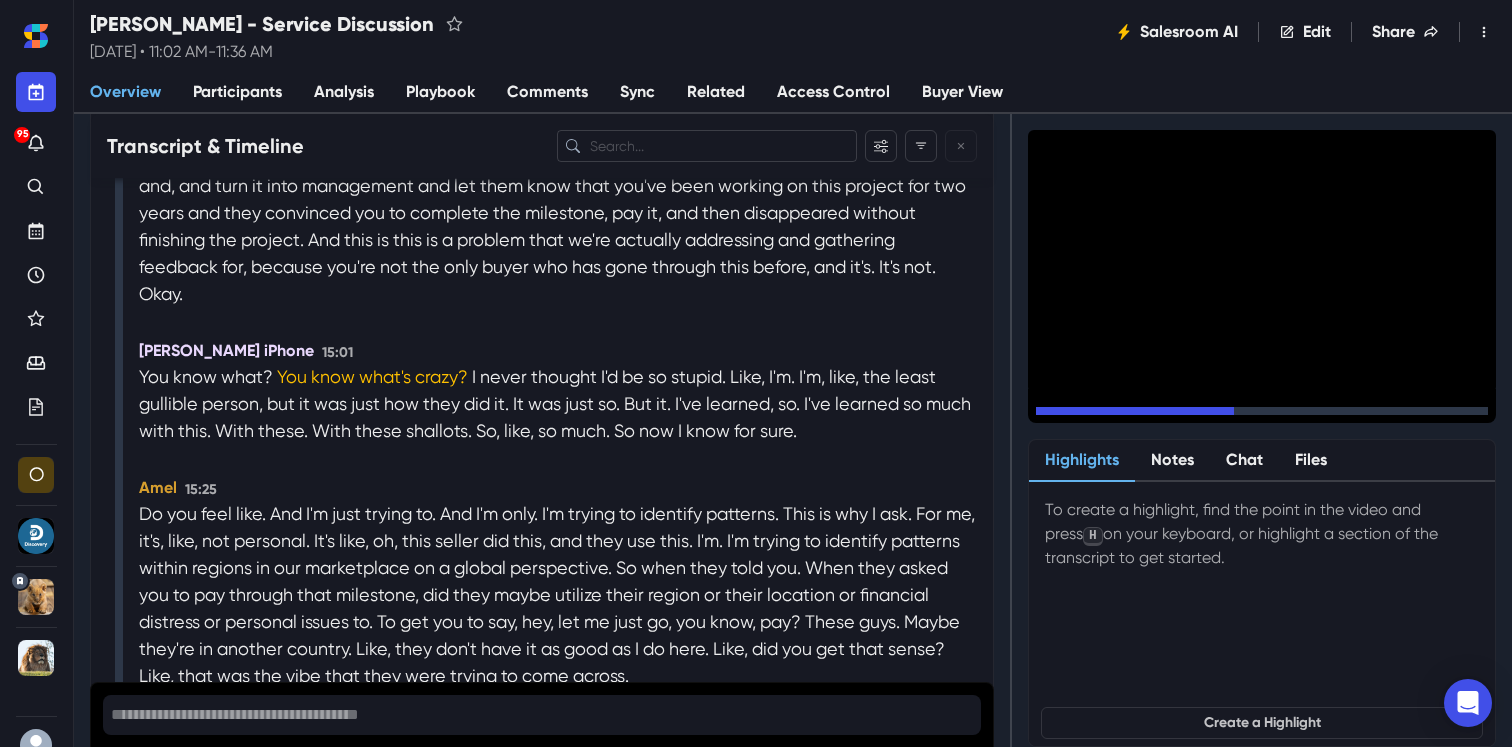 drag, startPoint x: 136, startPoint y: 444, endPoint x: 388, endPoint y: 395, distance: 256.7197 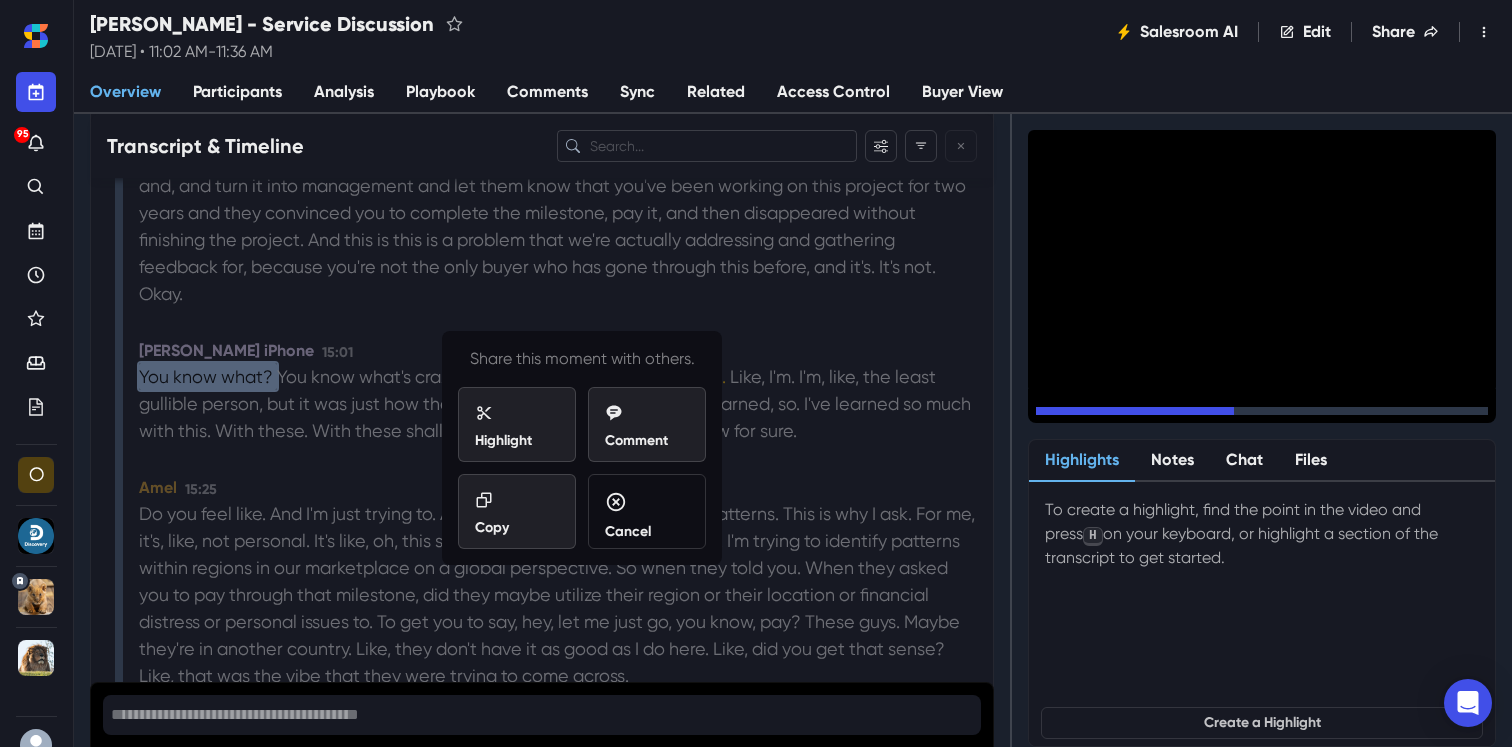 click on "Recording Started 00:00 Amel 00:14 Hi.   Can you hear me okay?   [PERSON_NAME] iPhone 00:16 Yeah, I can hear you.   How are you?   Amel 00:18 I'm doing well.   How about yourself?   [PERSON_NAME] iPhone 00:20 I'm doing well.   I can't complain.   I can't complain at all.   Everything is going well.   Good.   Amel 00:28 You've been on the platform for quite some time, and you've invested quite a bit in the platform as well.   So first and foremost, thank you so much for your dedication to Fiverr.   Have you met with a customer success manager before?   [PERSON_NAME] iPhone 00:44 I believe it was you.   Last year, if I'm not mistaken.   Amel 00:47 Oh, really?   [PERSON_NAME] iPhone 00:49 I think so.   Amel 00:50 Okay.   All right.   Yeah, well, it might have been, because I was definitely here last year.   Okay.   Well, it's good to see you again.   I meet so many buyers, so it's hard to keep up with everybody, so.   Cool.   So I don't have to give you my spiel.       [PERSON_NAME] iPhone 01:22   I've been." at bounding box center [558, 1421] 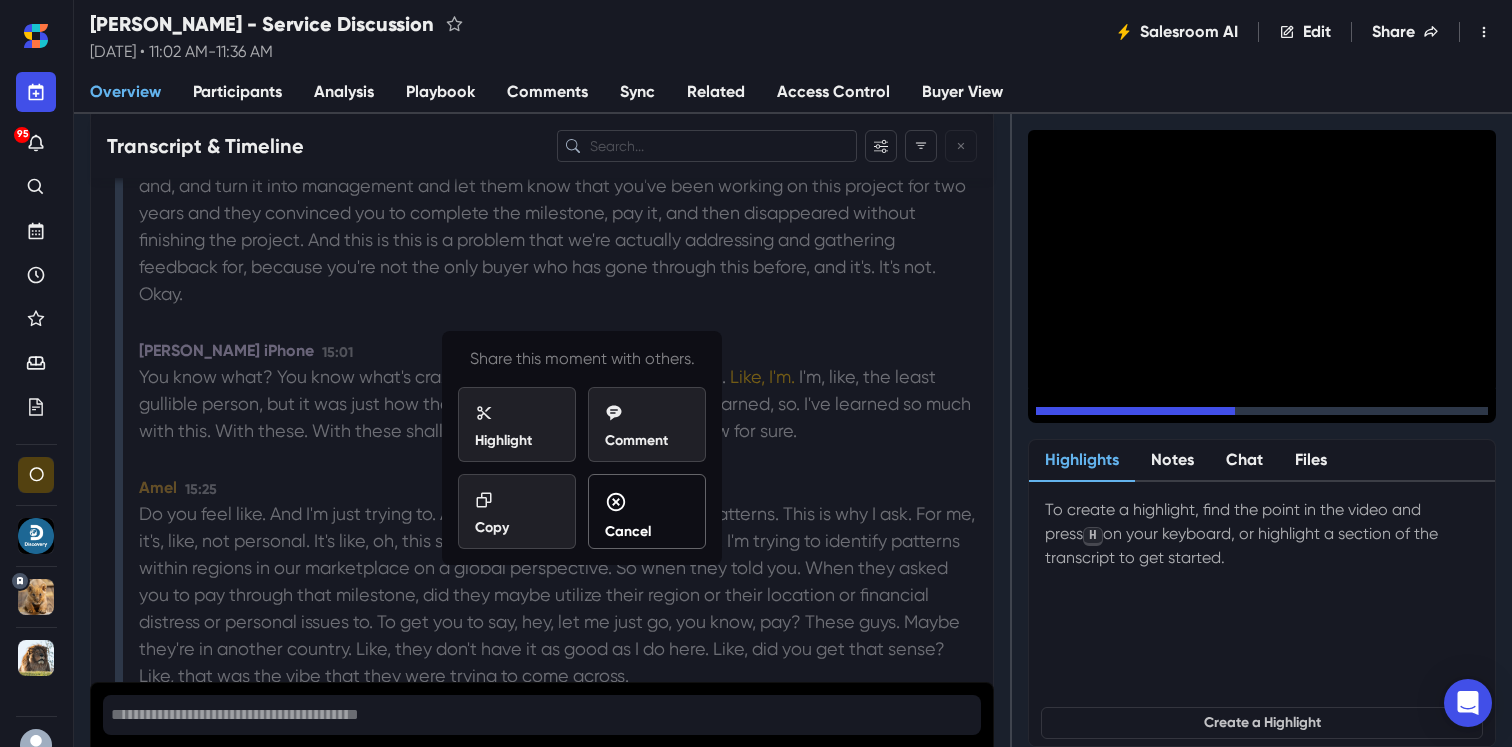 click on "Cancel" at bounding box center (647, 516) 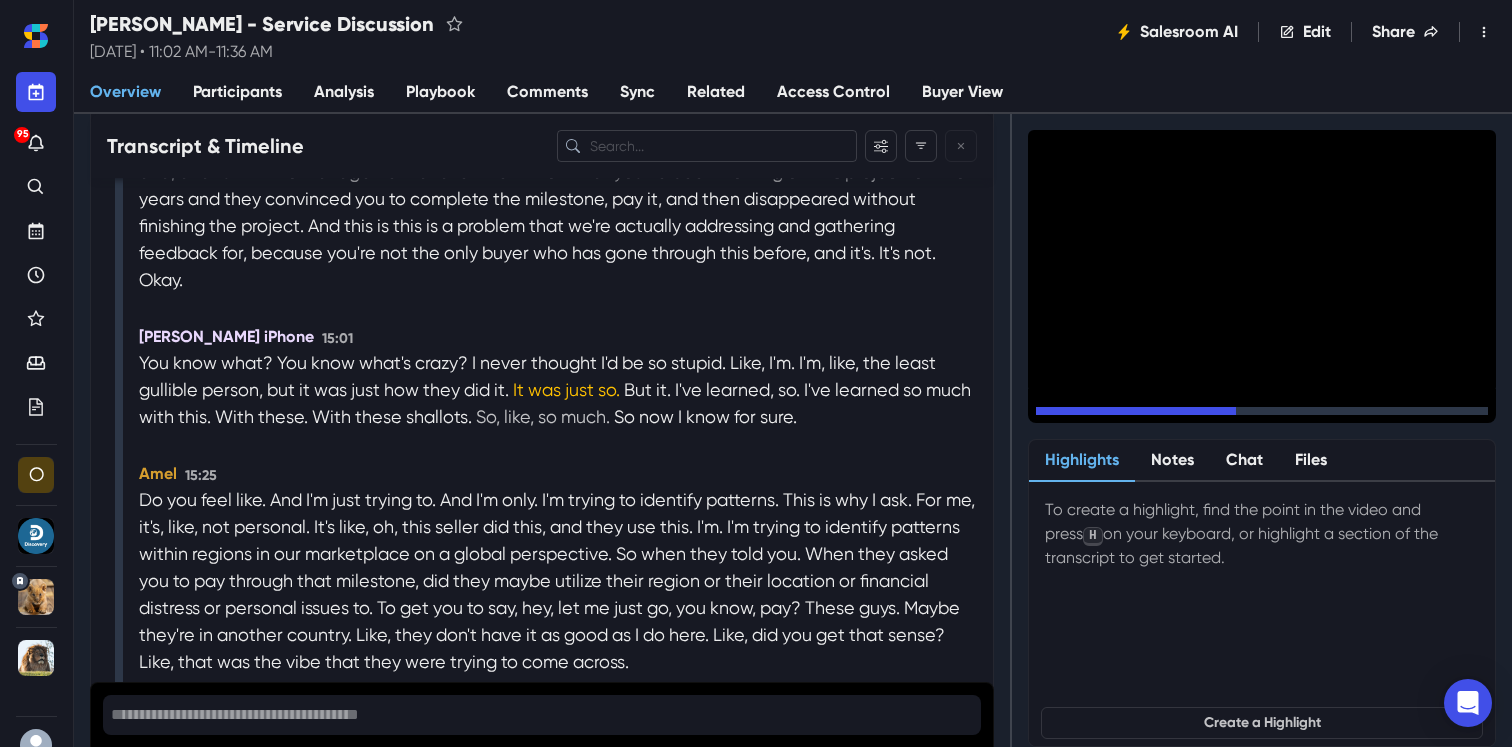scroll, scrollTop: 7286, scrollLeft: 0, axis: vertical 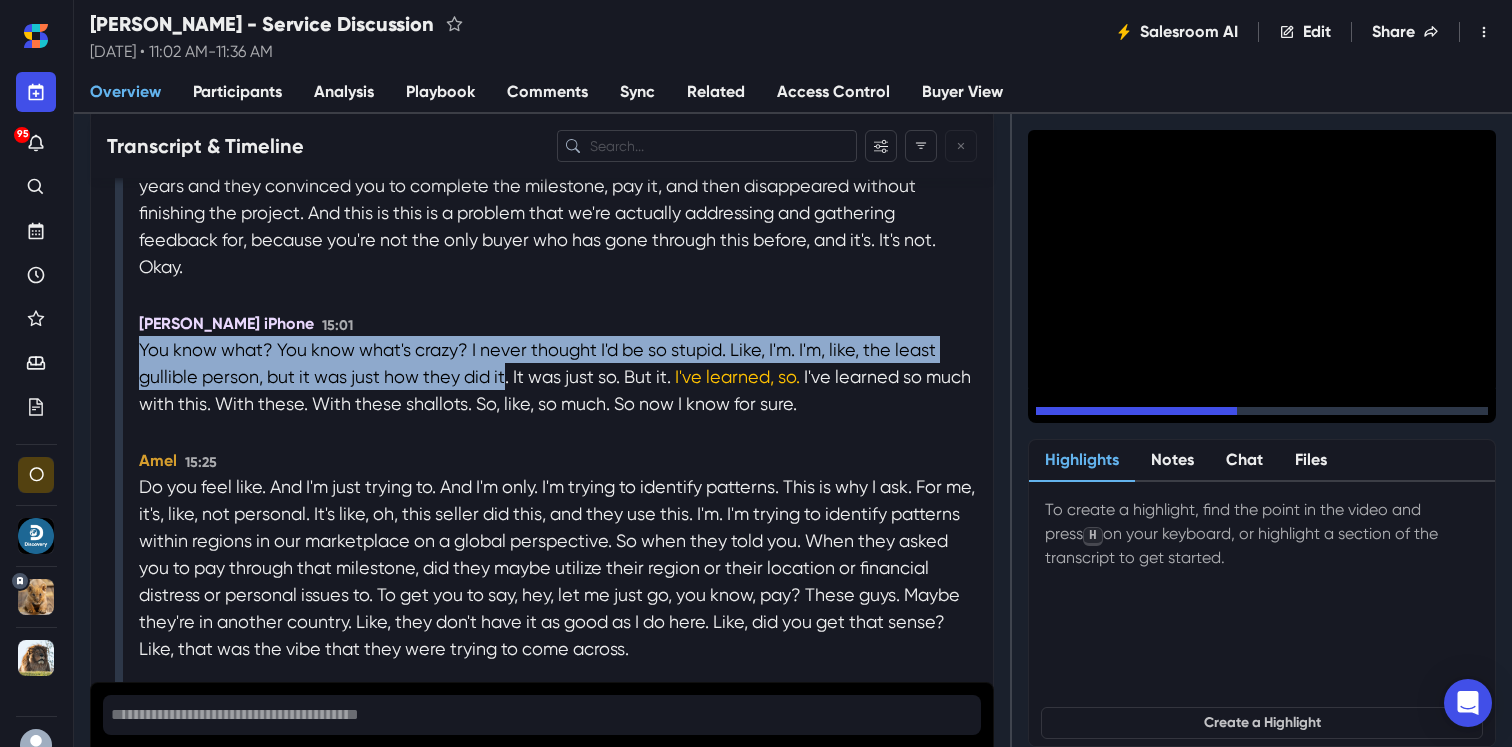 drag, startPoint x: 507, startPoint y: 433, endPoint x: 133, endPoint y: 413, distance: 374.53436 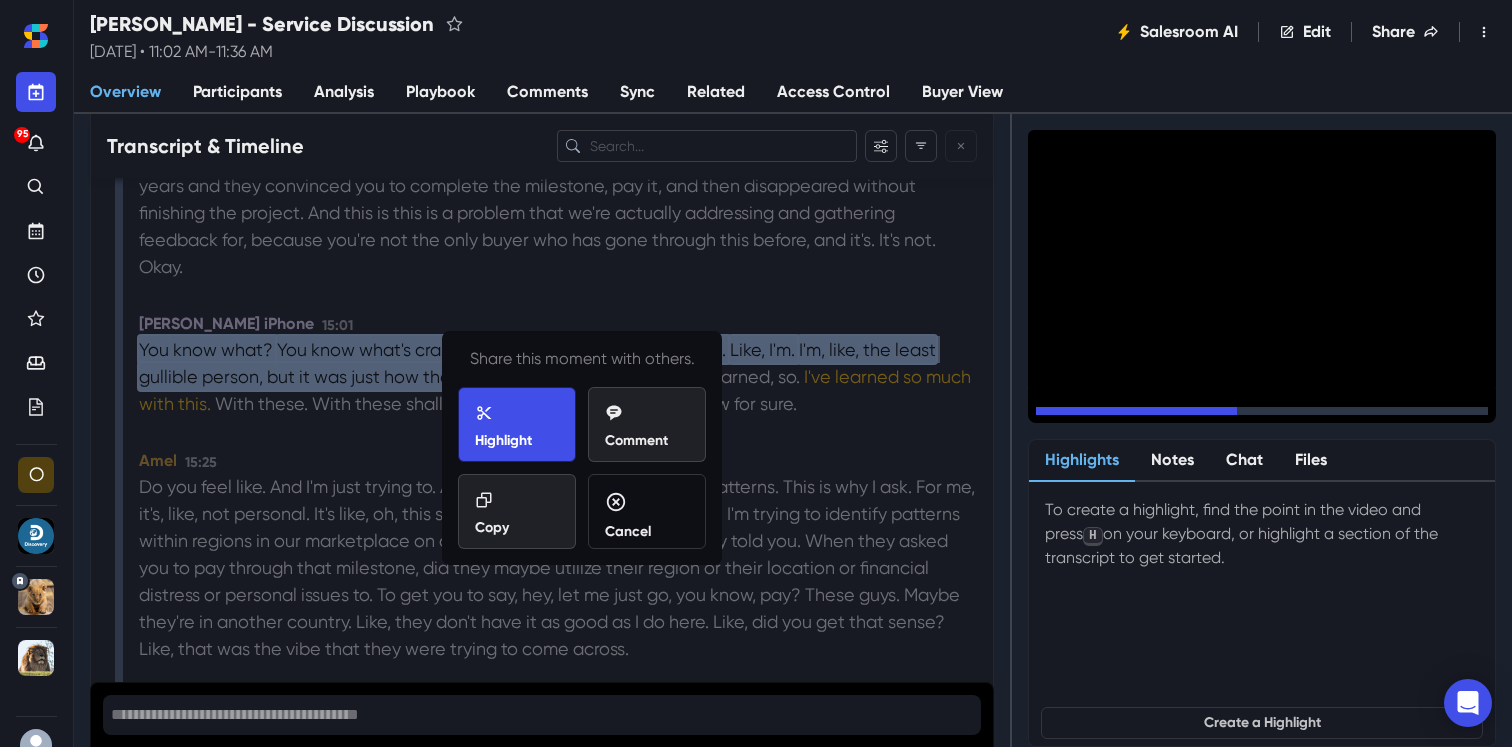scroll, scrollTop: 7300, scrollLeft: 0, axis: vertical 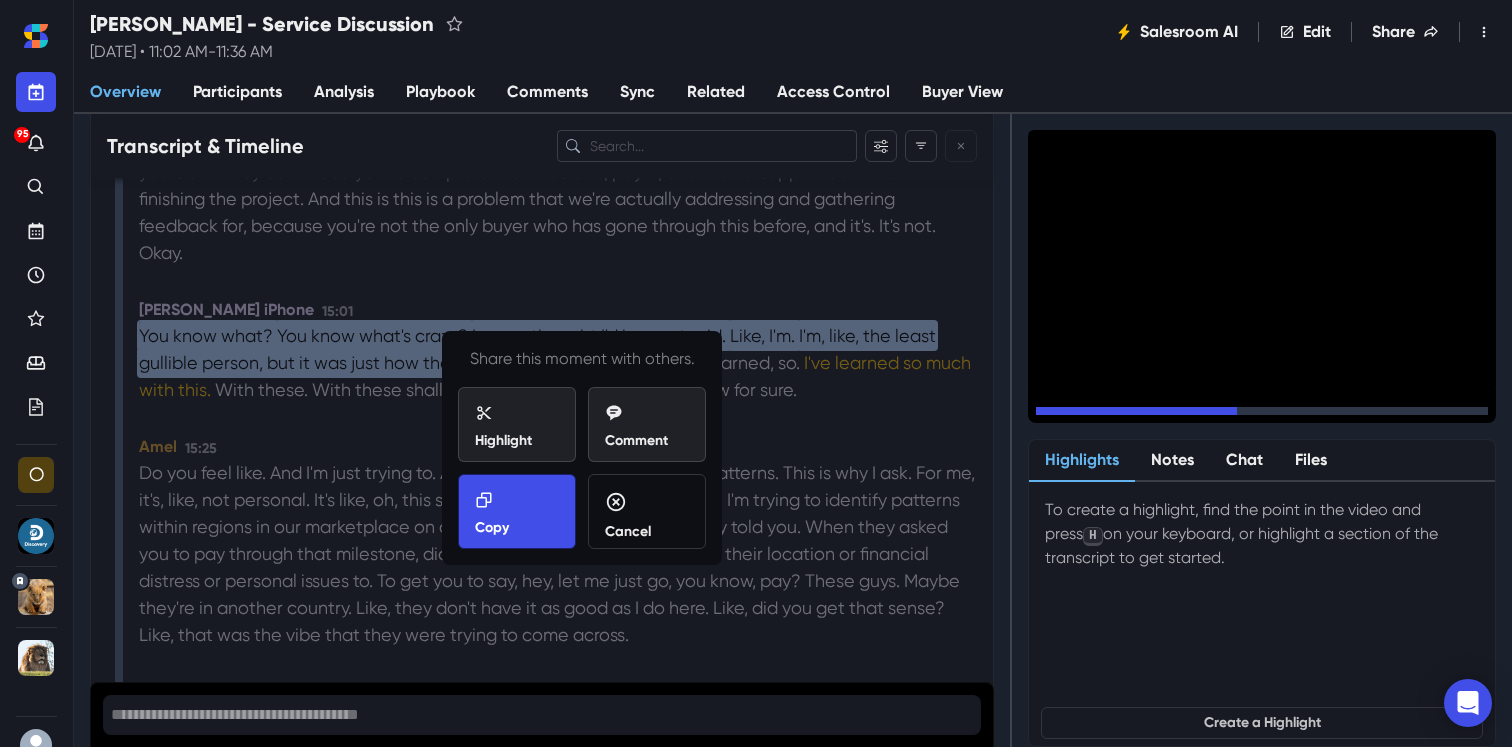 click on "Copy" at bounding box center [517, 514] 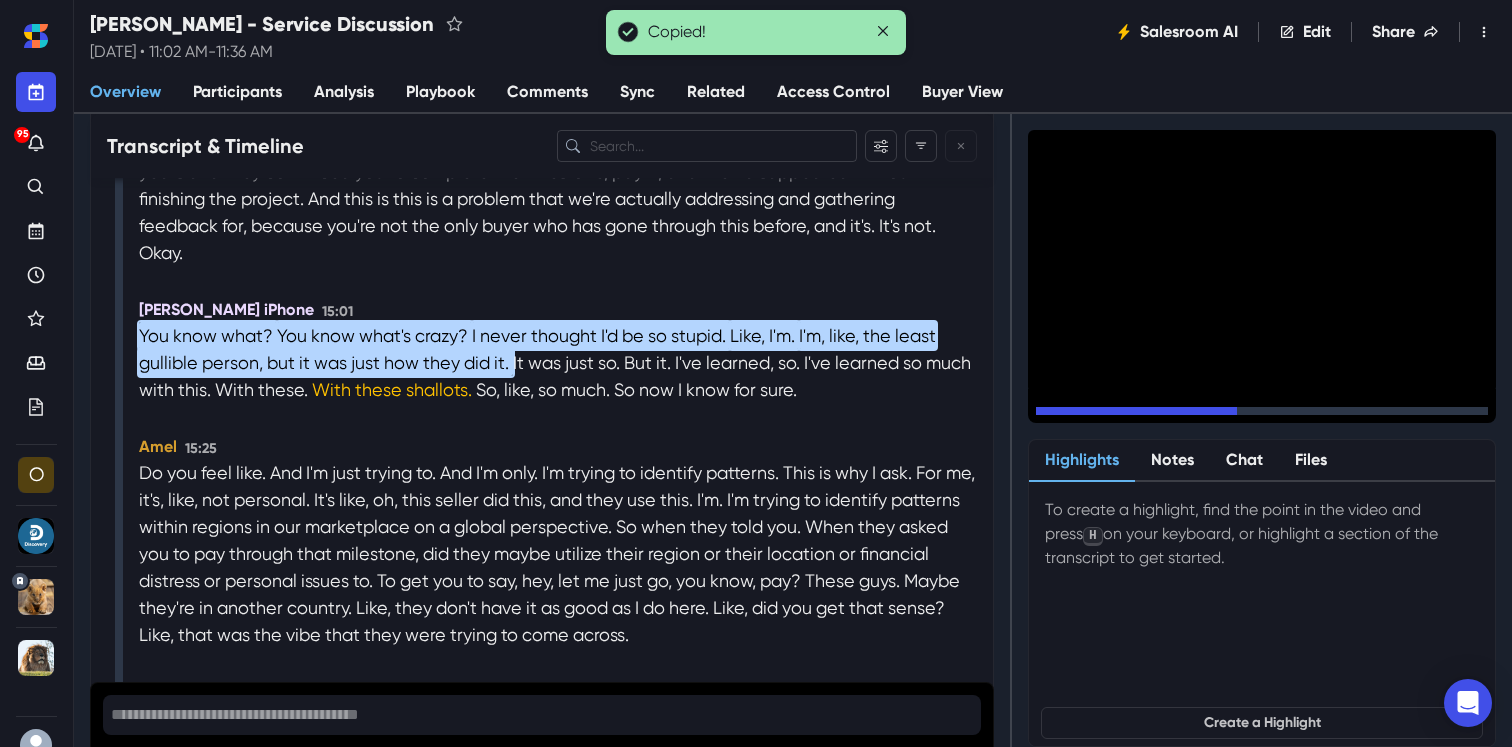 scroll, scrollTop: 7313, scrollLeft: 0, axis: vertical 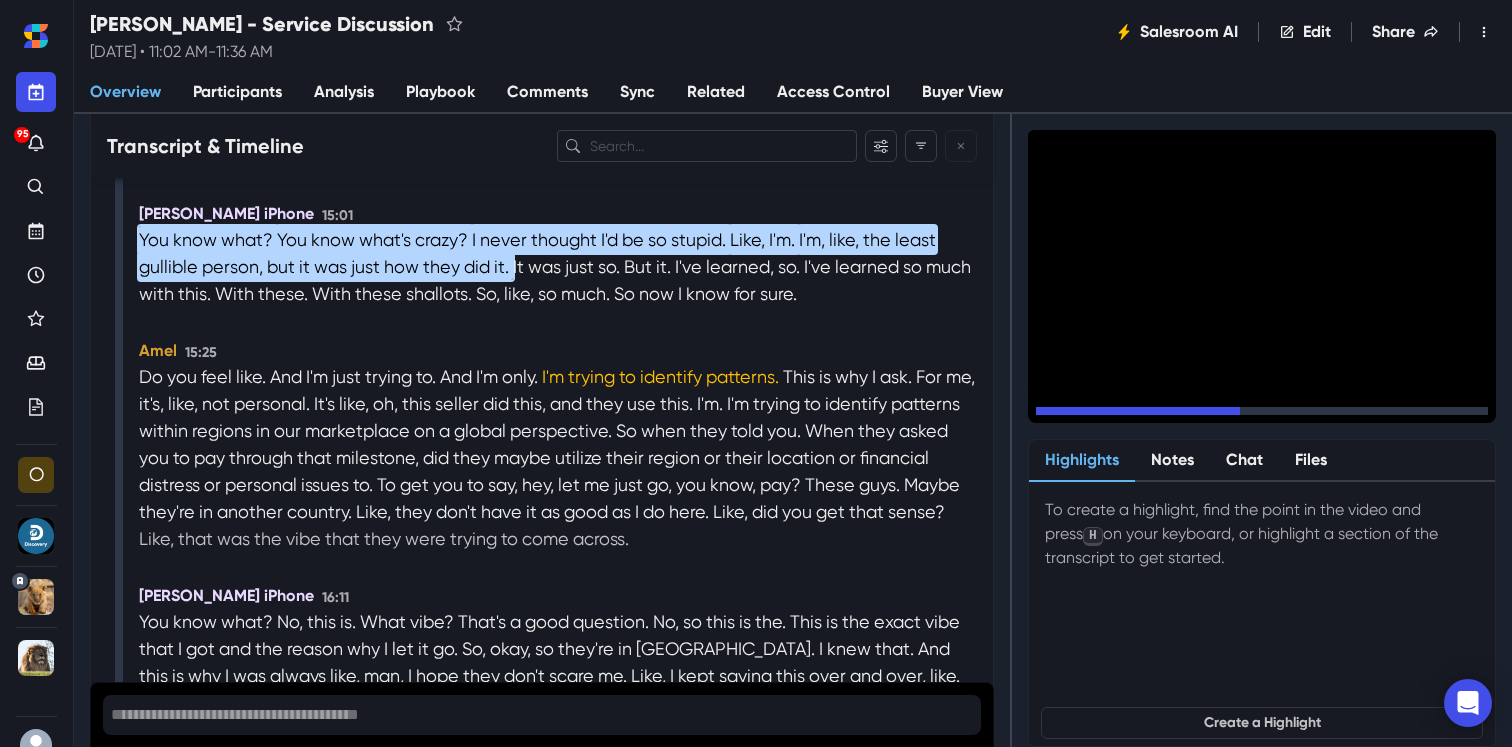 click on "Like, that was the vibe that they were trying to come across." at bounding box center [384, 538] 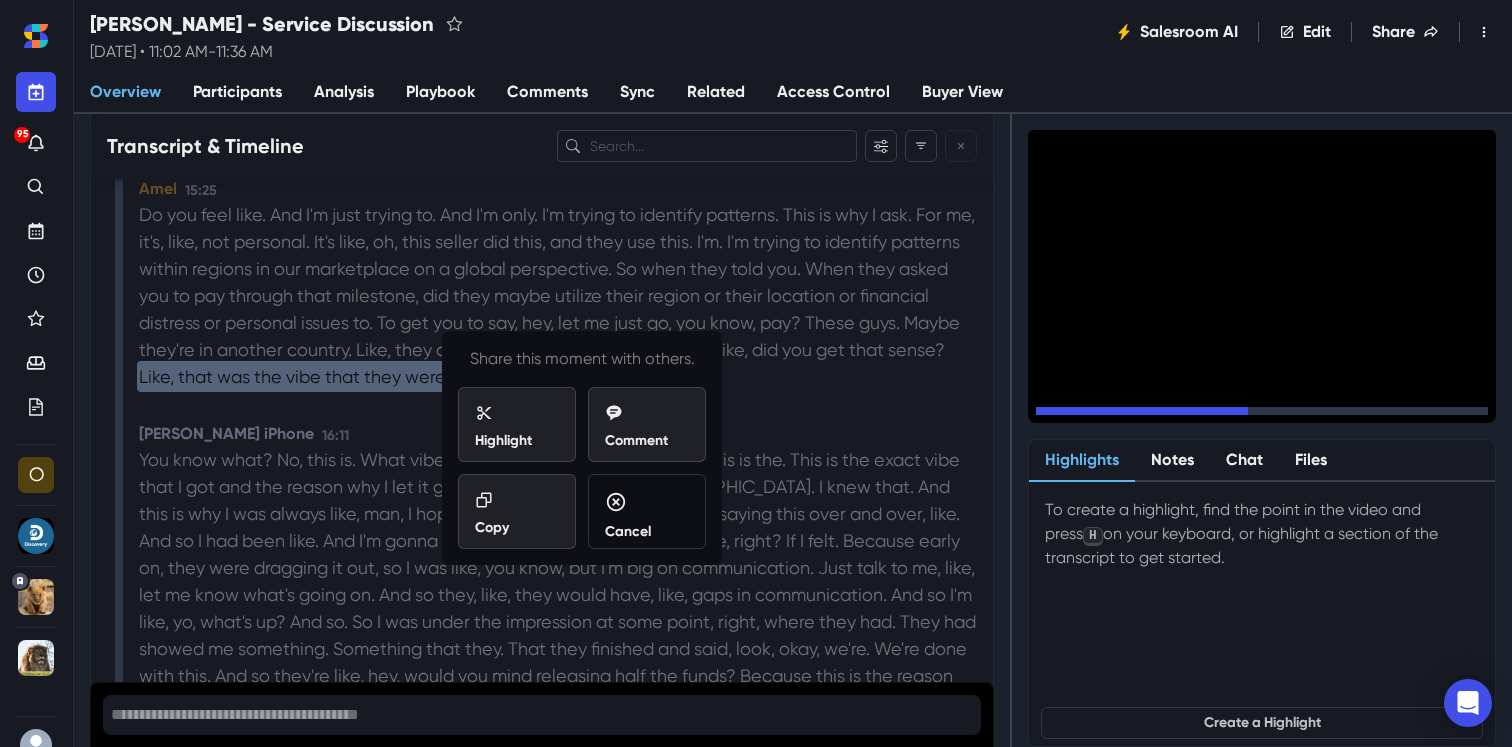 scroll, scrollTop: 7643, scrollLeft: 0, axis: vertical 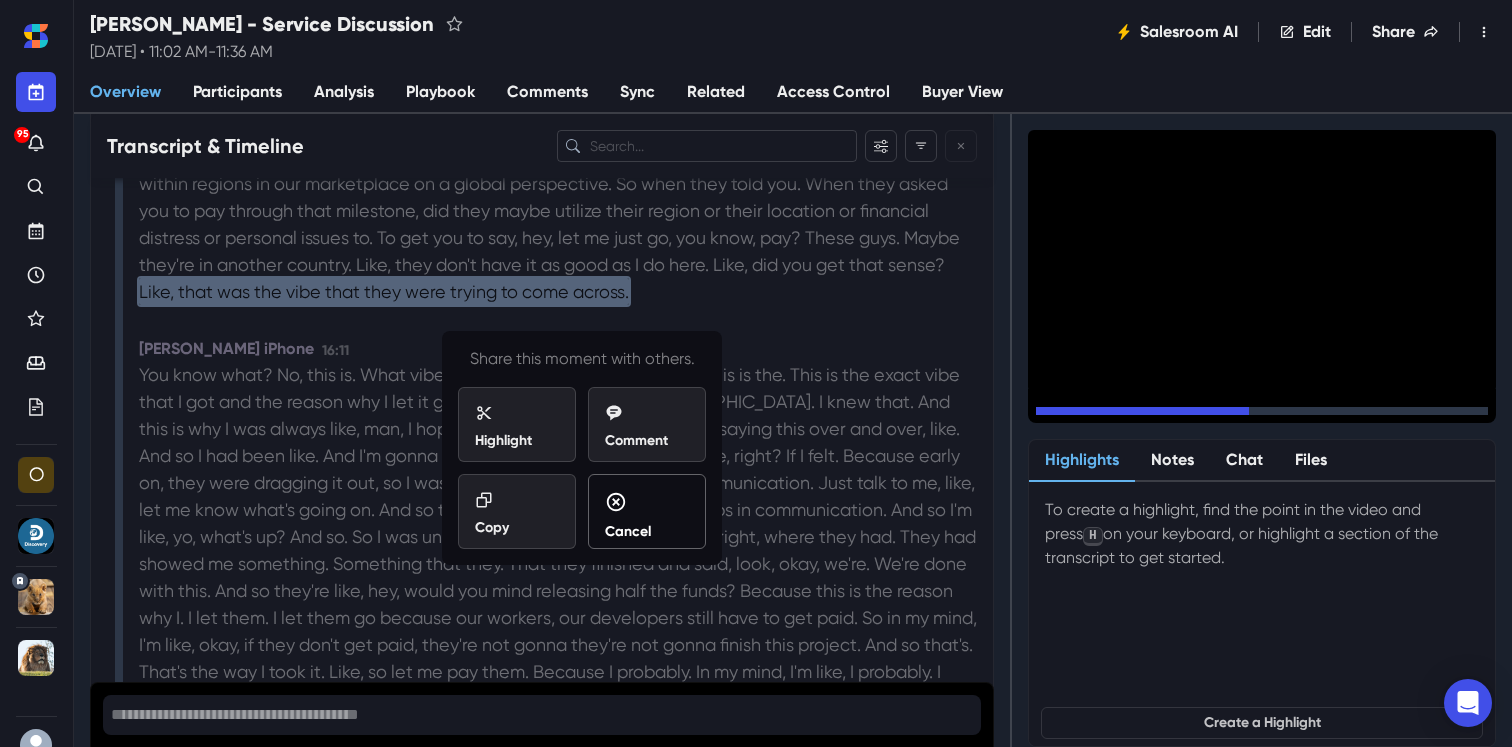 click on "Cancel" at bounding box center [647, 516] 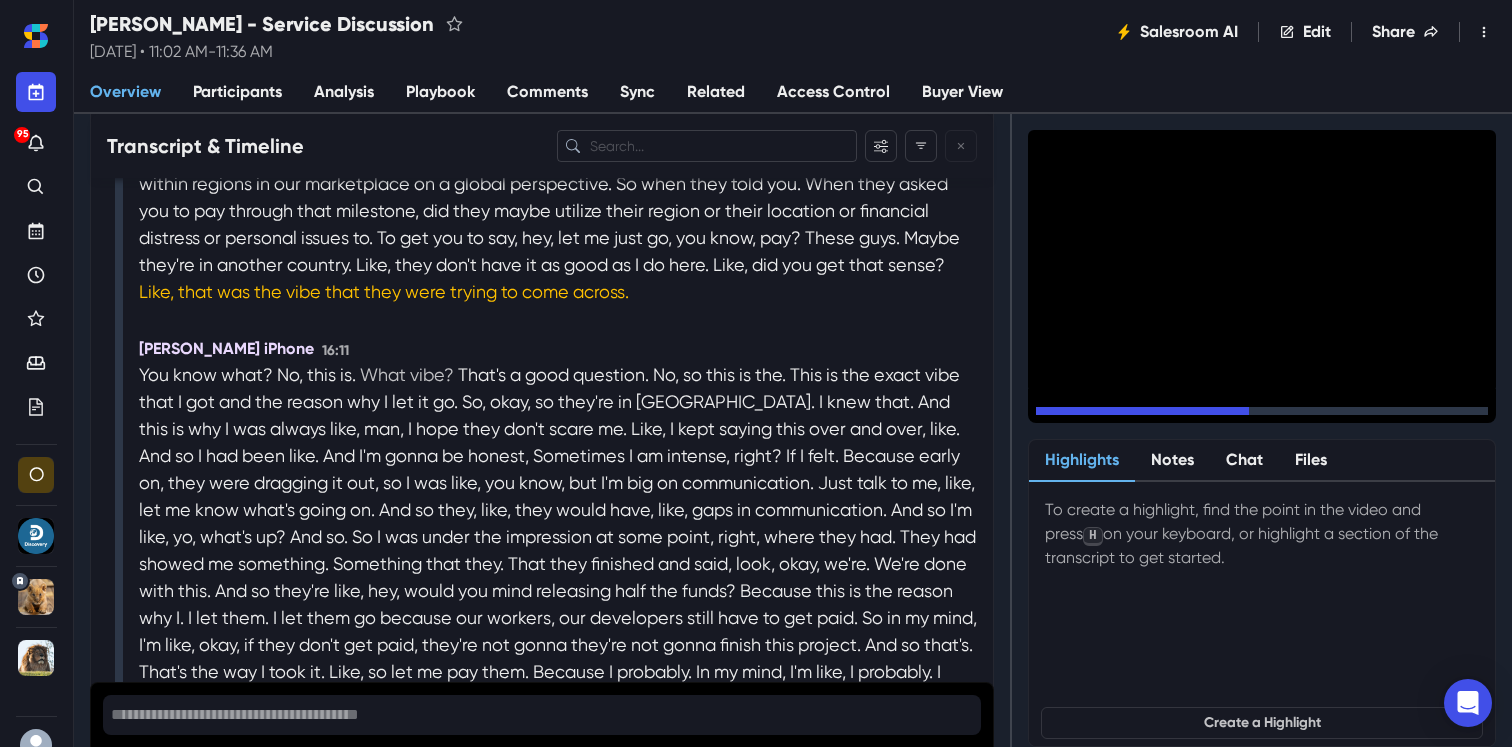 click on "What vibe?" at bounding box center [409, 374] 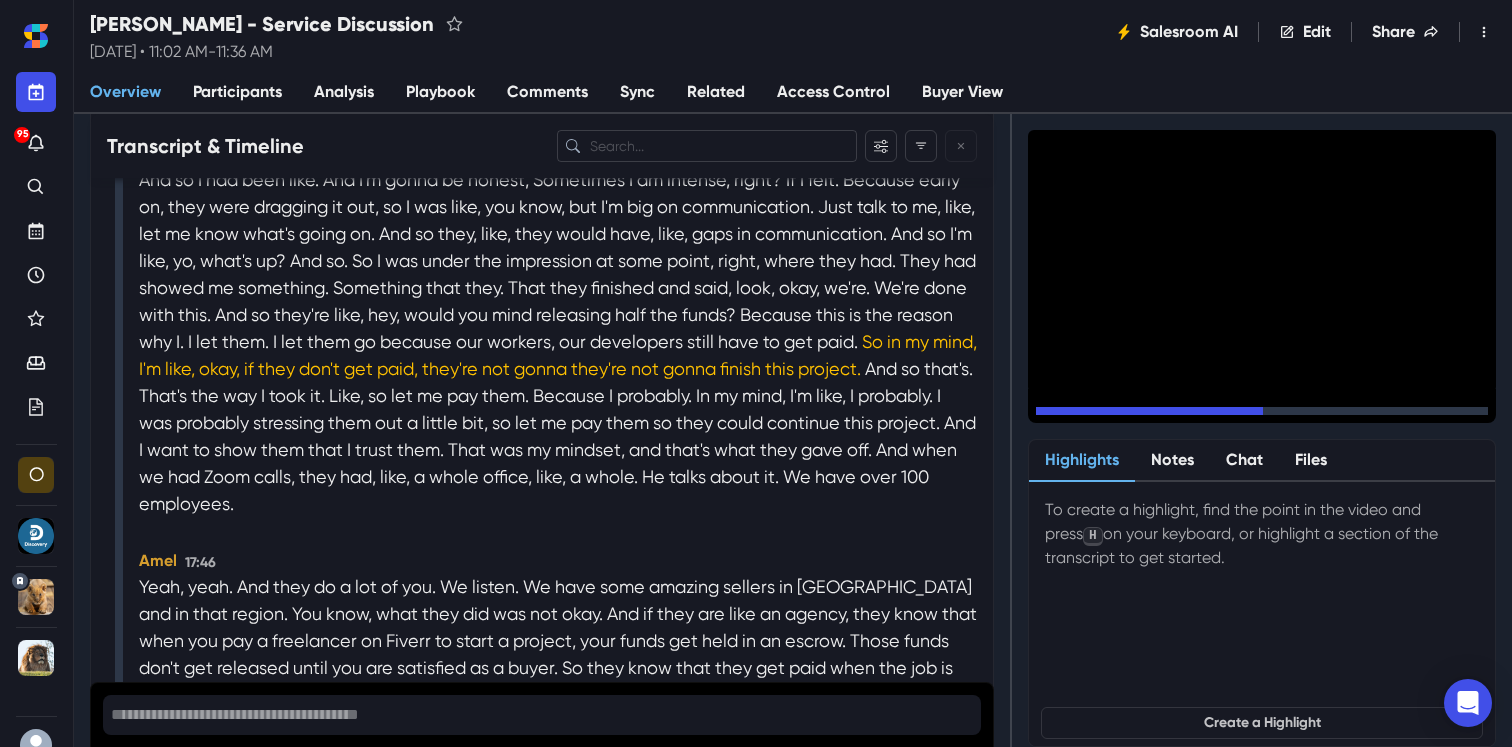 scroll, scrollTop: 7920, scrollLeft: 0, axis: vertical 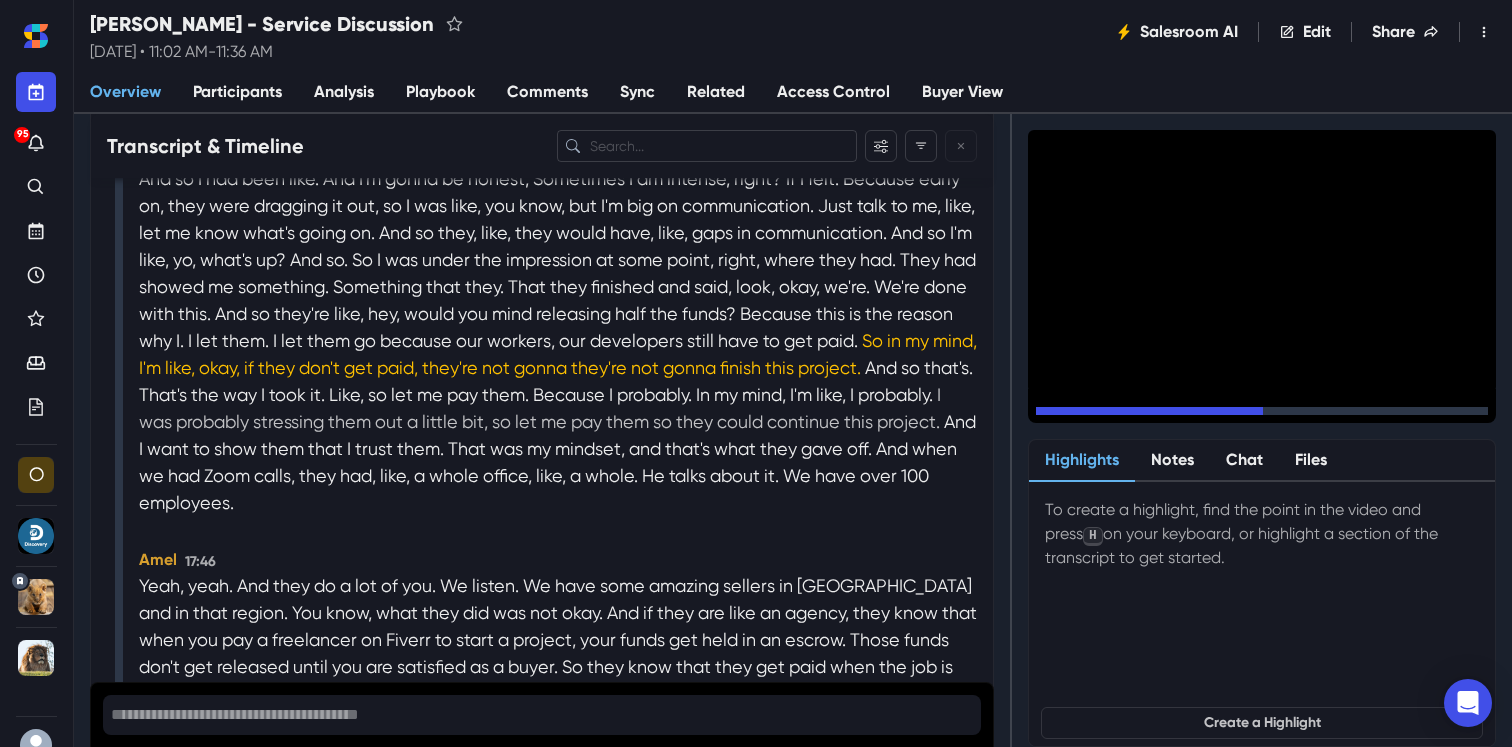 click on "I was probably stressing them out a little bit, so let me pay them so they could continue this project." at bounding box center (541, 408) 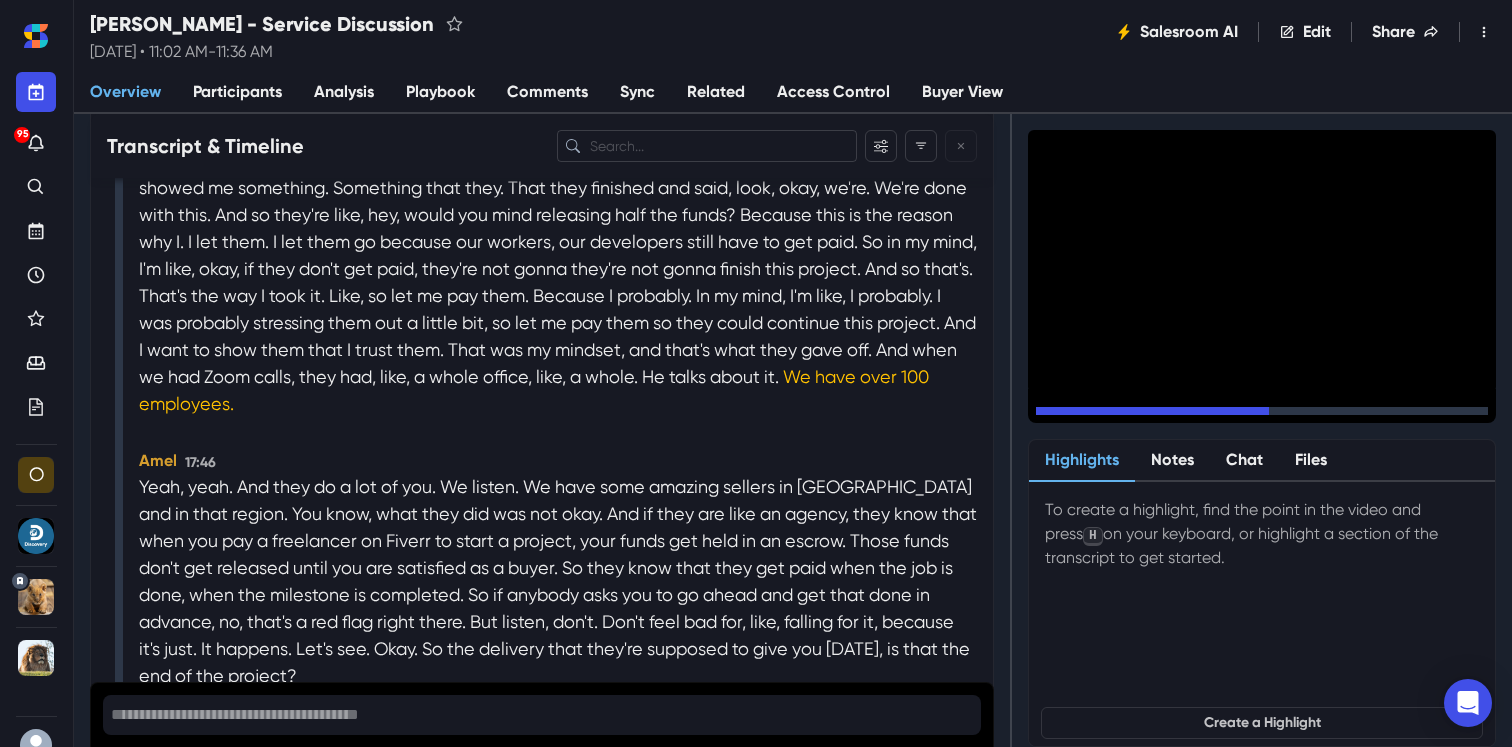 scroll, scrollTop: 8033, scrollLeft: 0, axis: vertical 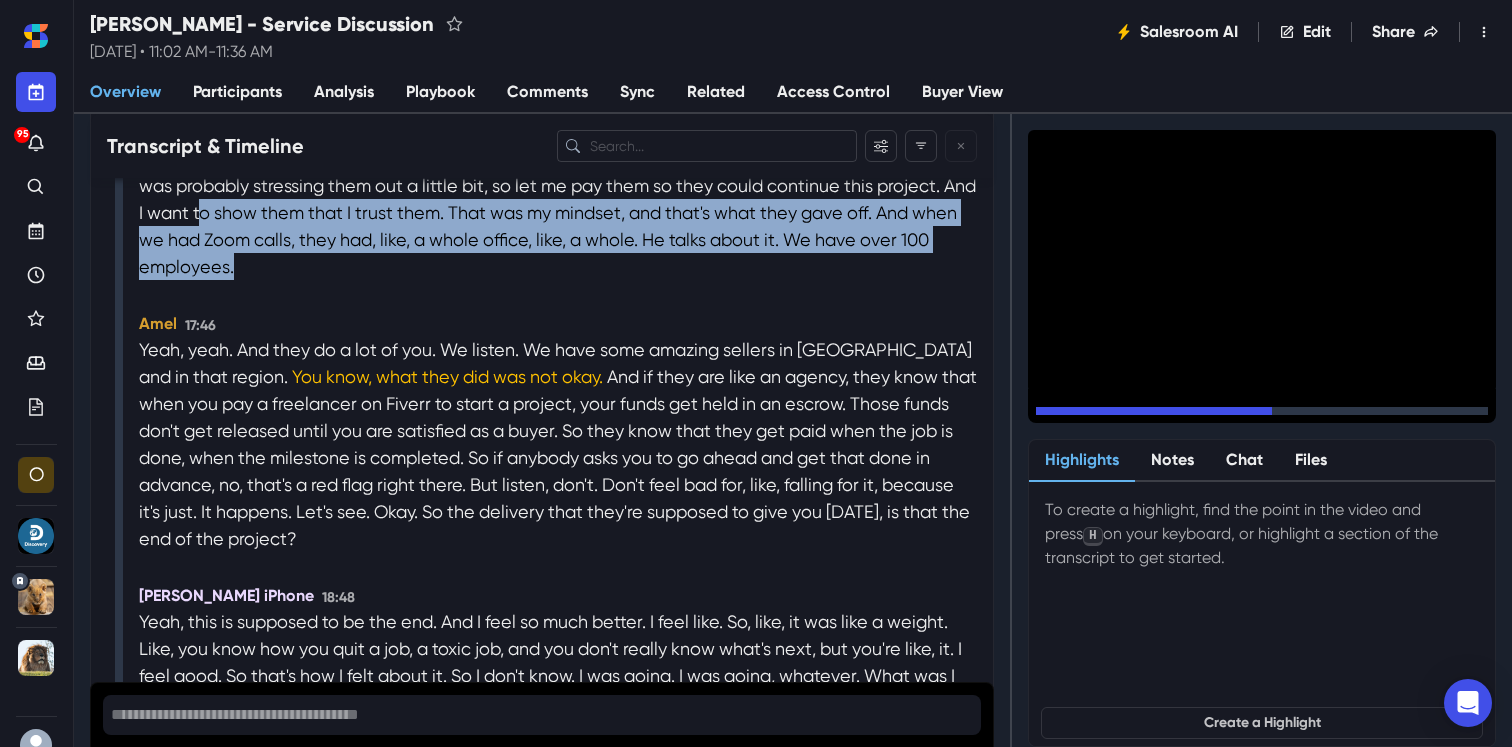 drag, startPoint x: 383, startPoint y: 462, endPoint x: 310, endPoint y: 271, distance: 204.47493 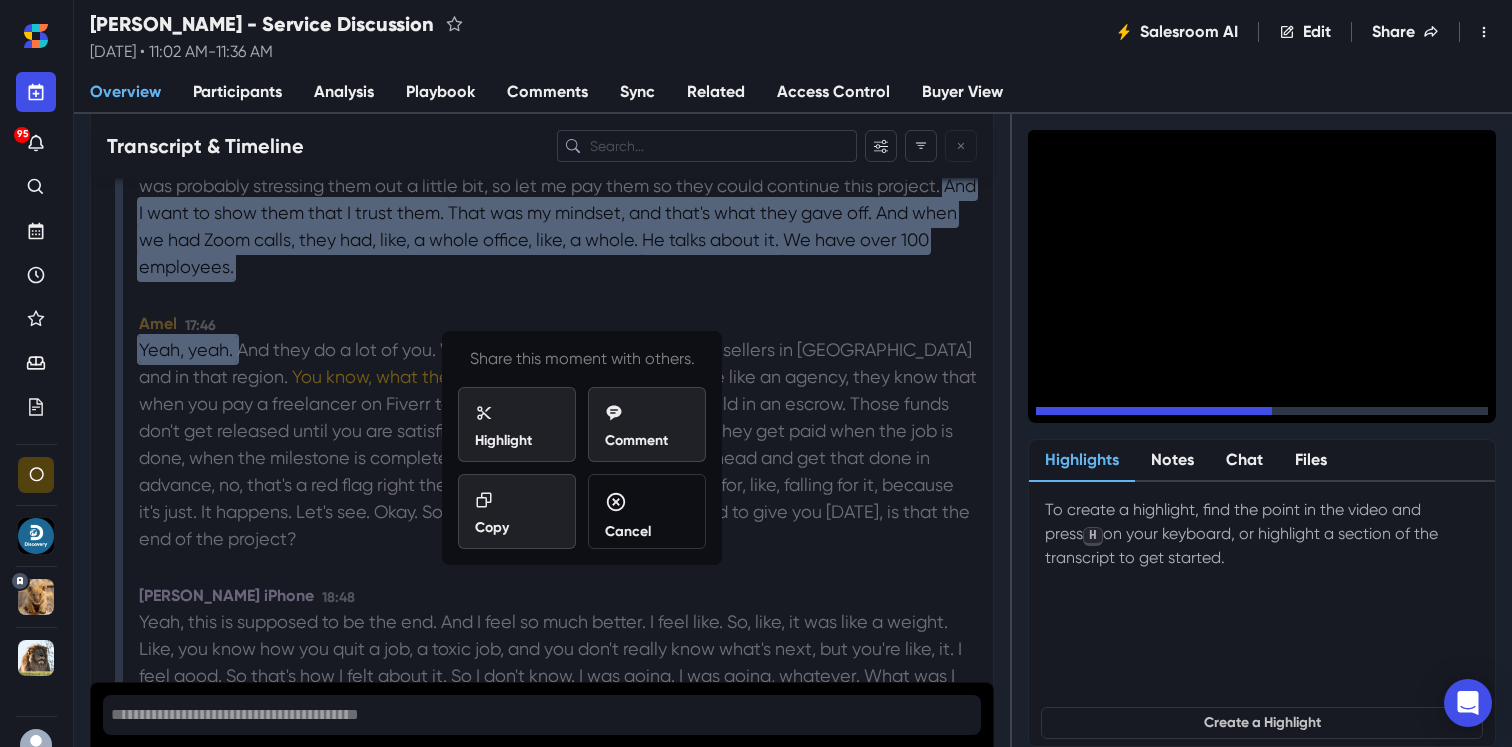 click on "Recording Started 00:00 Amel 00:14 Hi.   Can you hear me okay?   [PERSON_NAME] iPhone 00:16 Yeah, I can hear you.   How are you?   Amel 00:18 I'm doing well.   How about yourself?   [PERSON_NAME] iPhone 00:20 I'm doing well.   I can't complain.   I can't complain at all.   Everything is going well.   Good.   Amel 00:28 You've been on the platform for quite some time, and you've invested quite a bit in the platform as well.   So first and foremost, thank you so much for your dedication to Fiverr.   Have you met with a customer success manager before?   [PERSON_NAME] iPhone 00:44 I believe it was you.   Last year, if I'm not mistaken.   Amel 00:47 Oh, really?   [PERSON_NAME] iPhone 00:49 I think so.   Amel 00:50 Okay.   All right.   Yeah, well, it might have been, because I was definitely here last year.   Okay.   Well, it's good to see you again.   I meet so many buyers, so it's hard to keep up with everybody, so.   Cool.   So I don't have to give you my spiel.       [PERSON_NAME] iPhone 01:22   I've been." at bounding box center (558, 524) 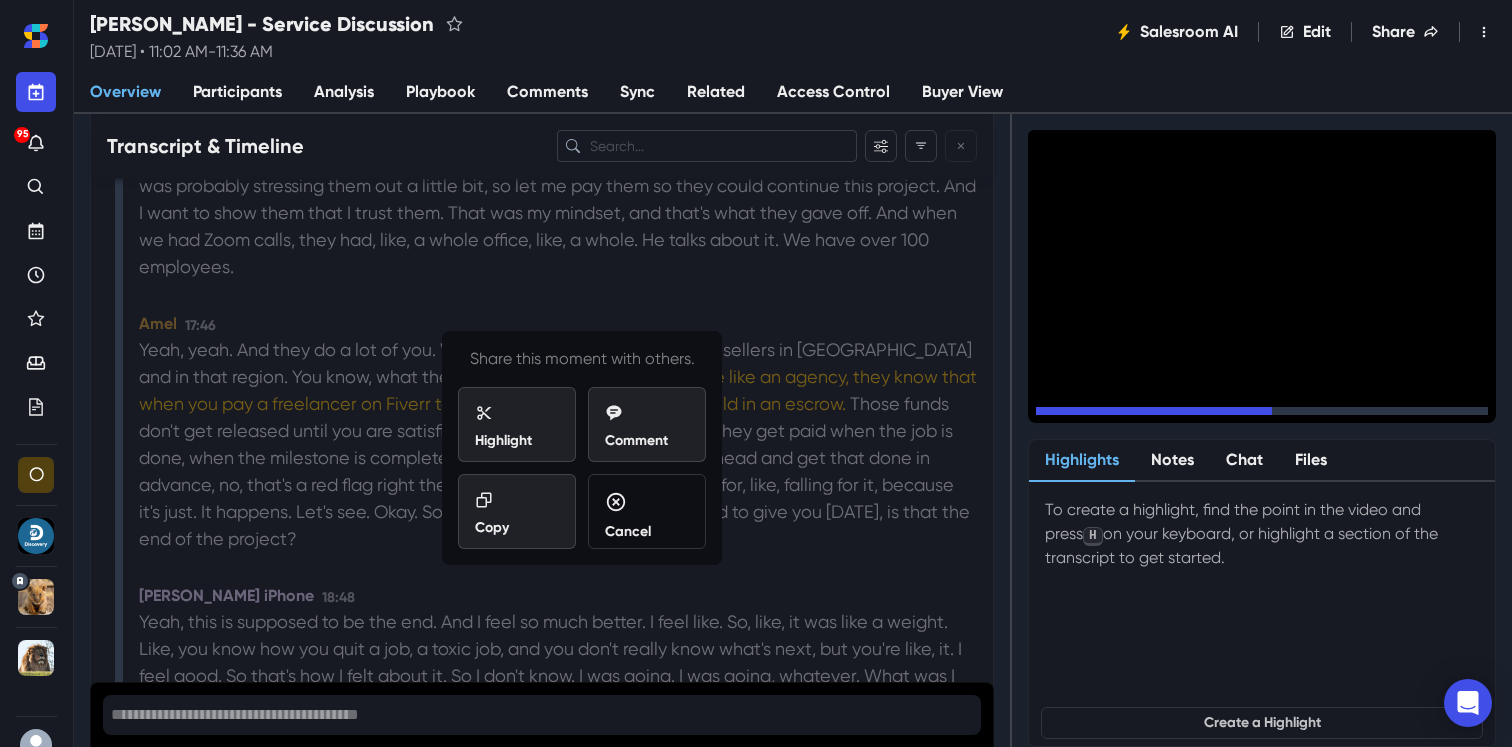 scroll, scrollTop: 8170, scrollLeft: 0, axis: vertical 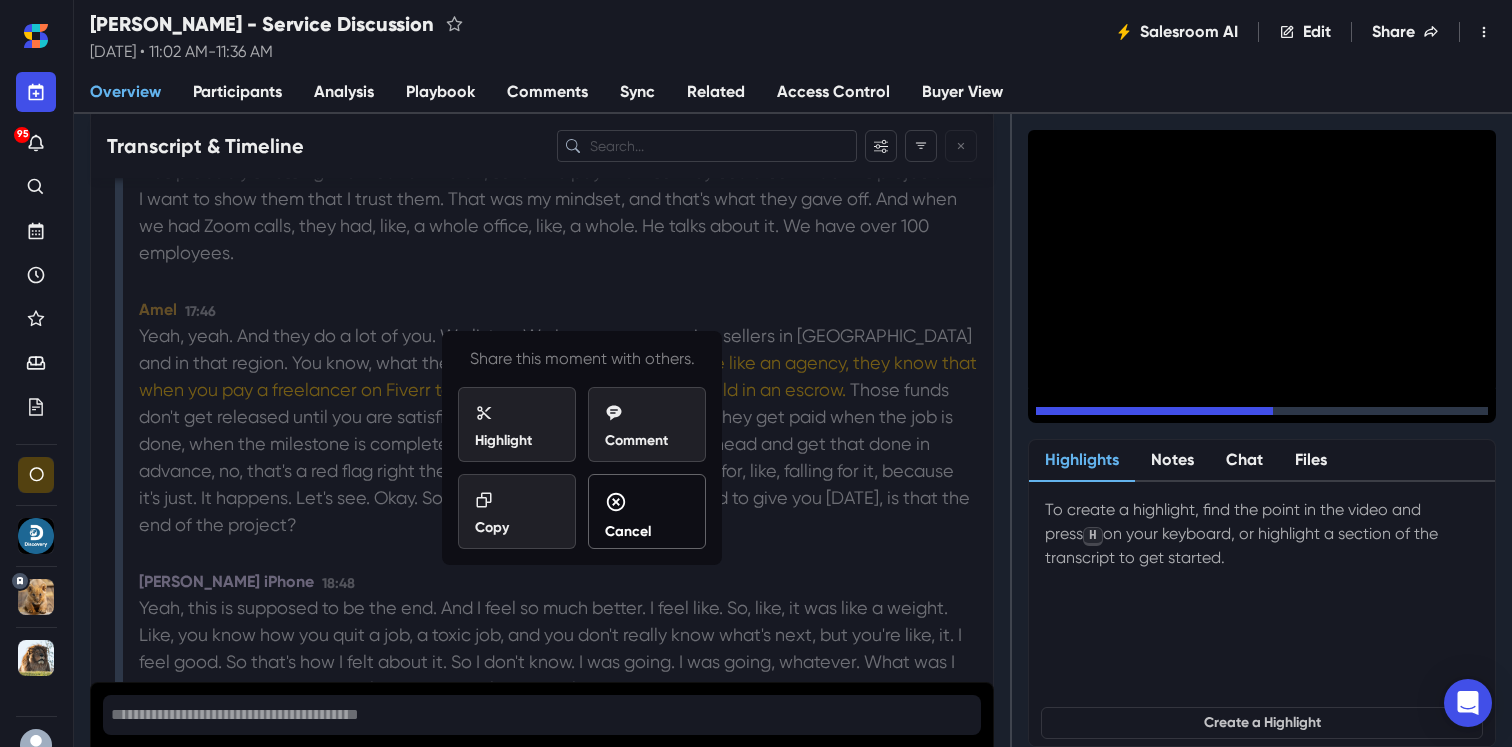 click on "Cancel" at bounding box center [647, 516] 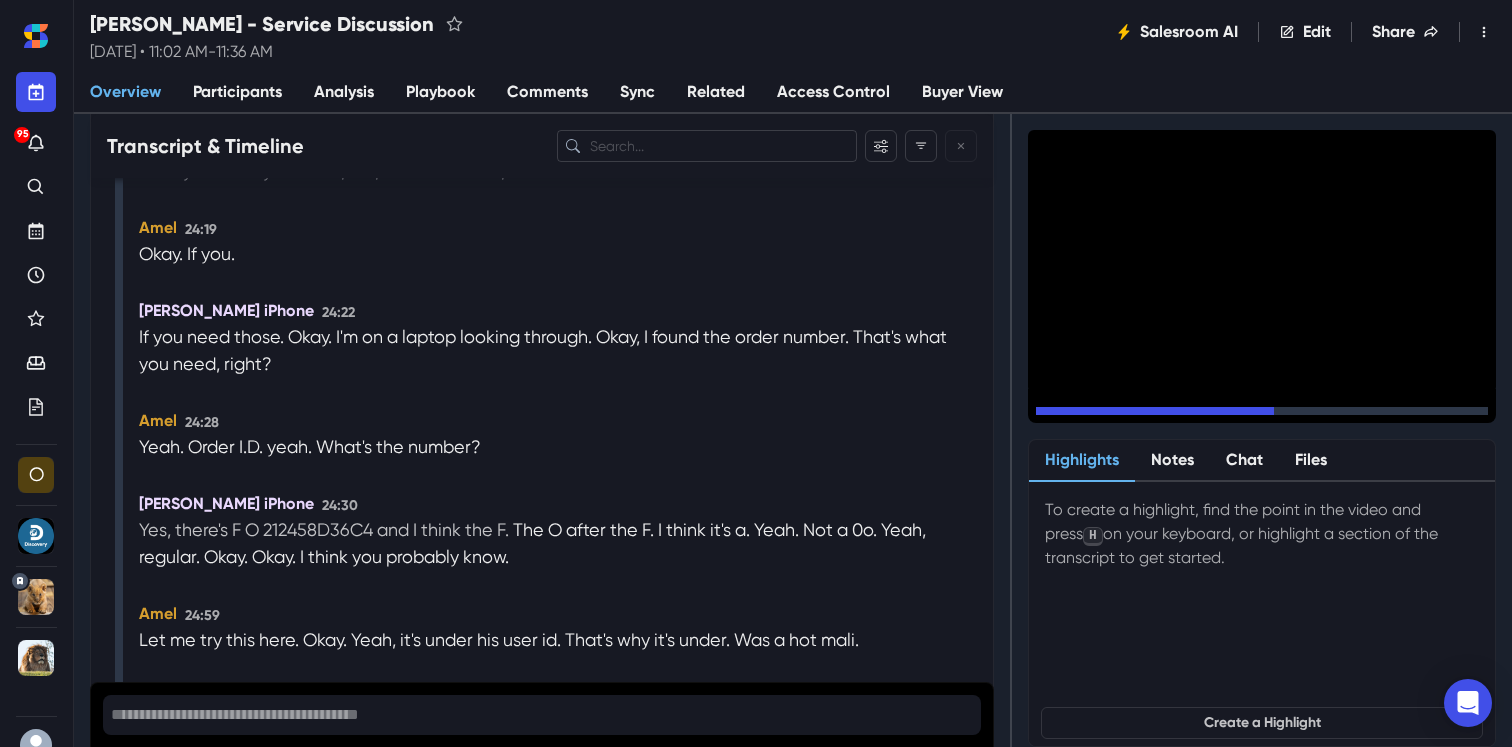 click on "Yes, there's F O 212458D36C4 and I think the F." at bounding box center (326, 529) 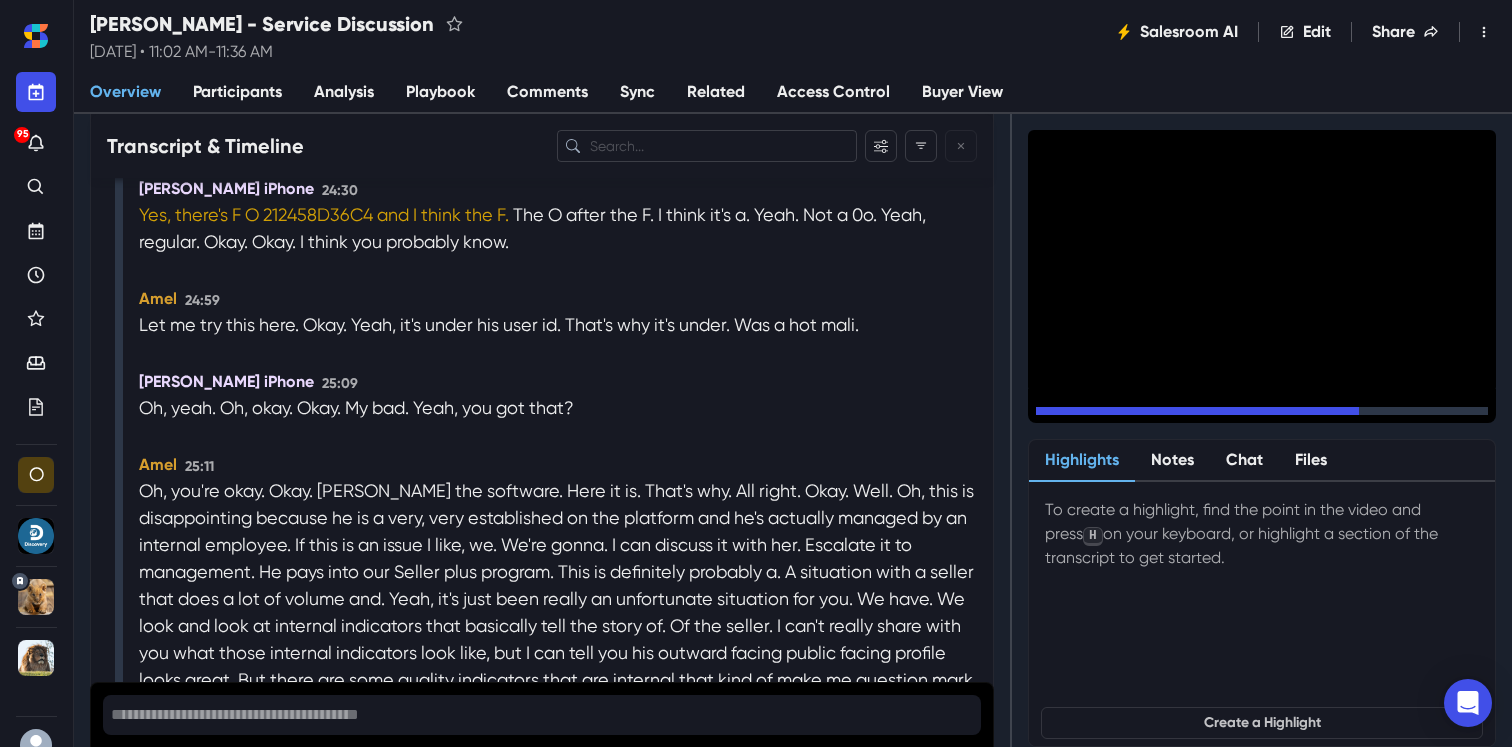 scroll, scrollTop: 10361, scrollLeft: 0, axis: vertical 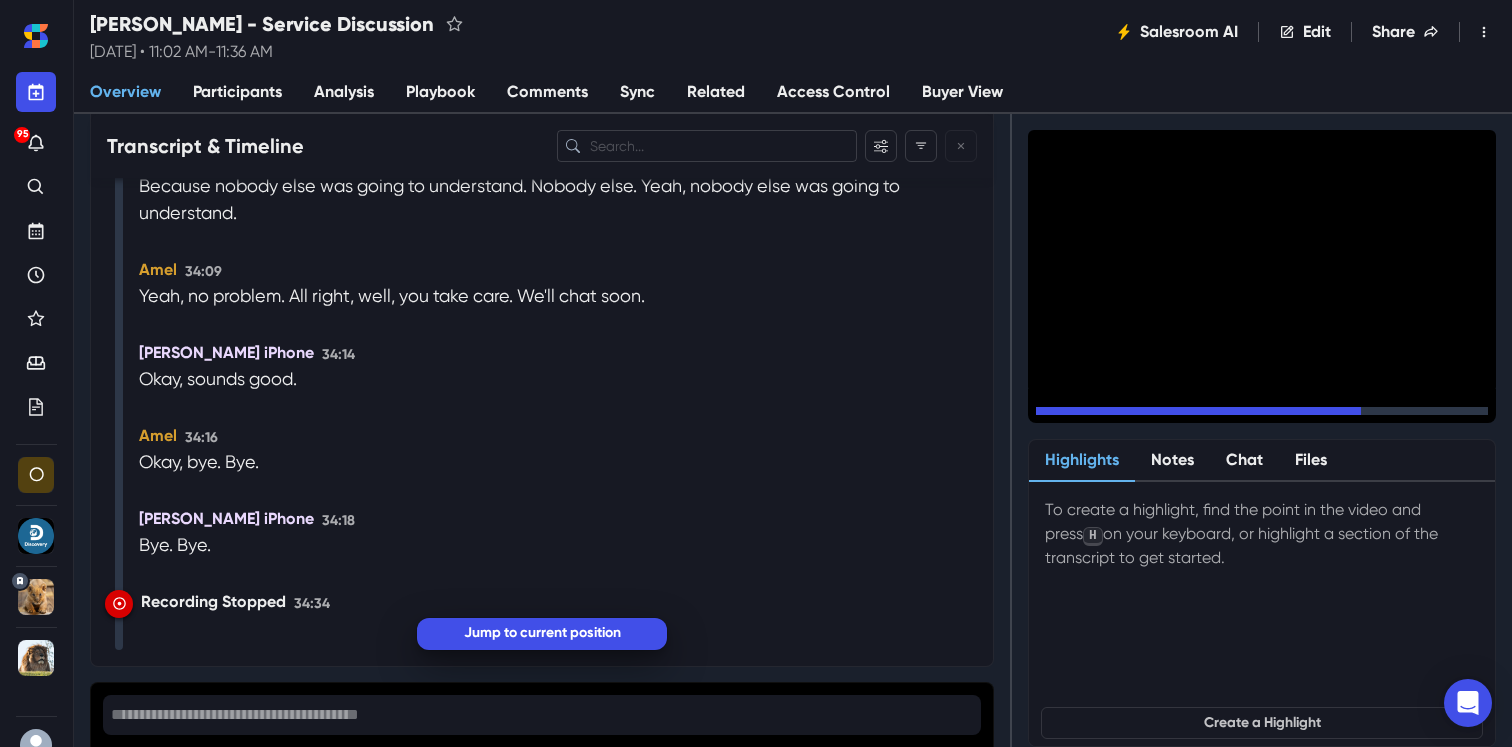 click 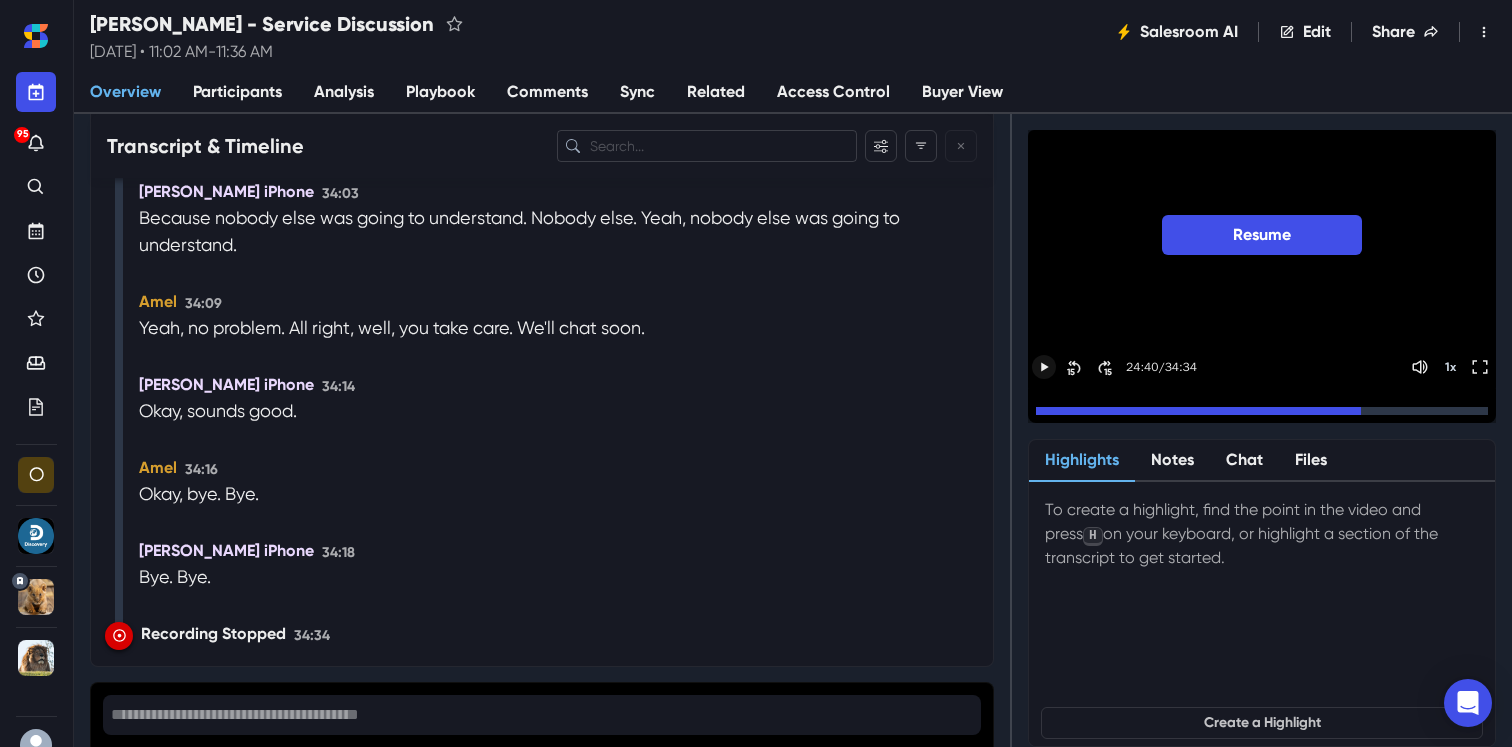 scroll, scrollTop: 14434, scrollLeft: 0, axis: vertical 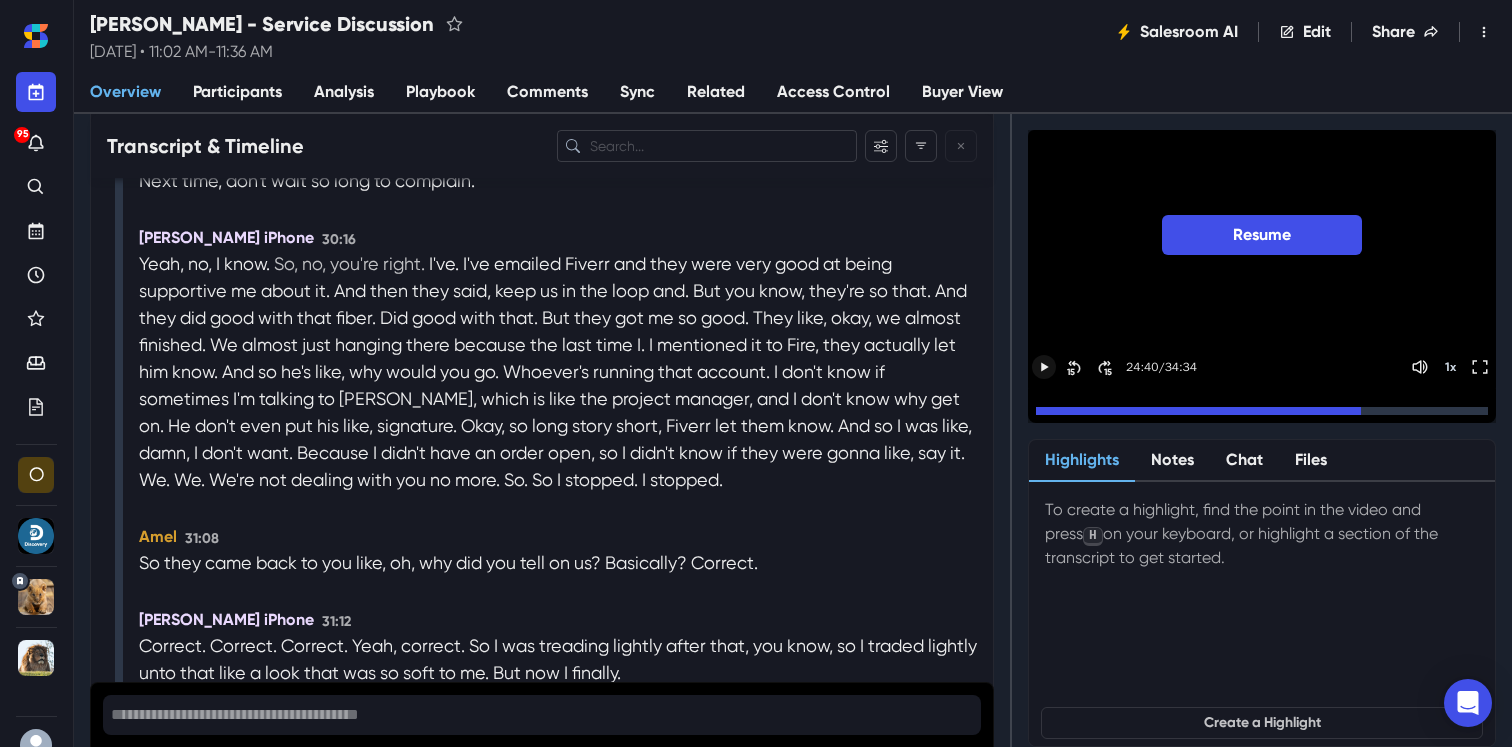 click on "So, no, you're right." at bounding box center (351, 263) 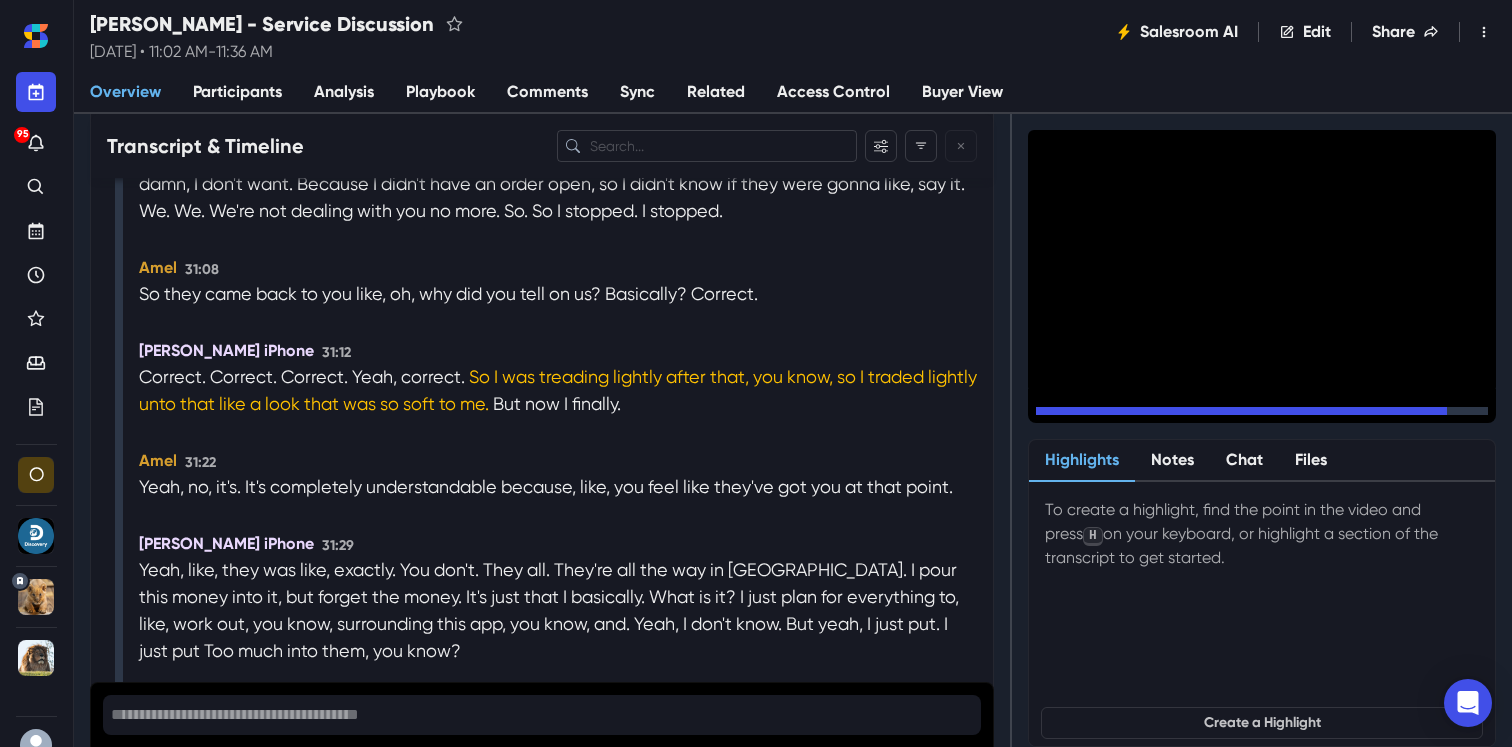 scroll, scrollTop: 12834, scrollLeft: 0, axis: vertical 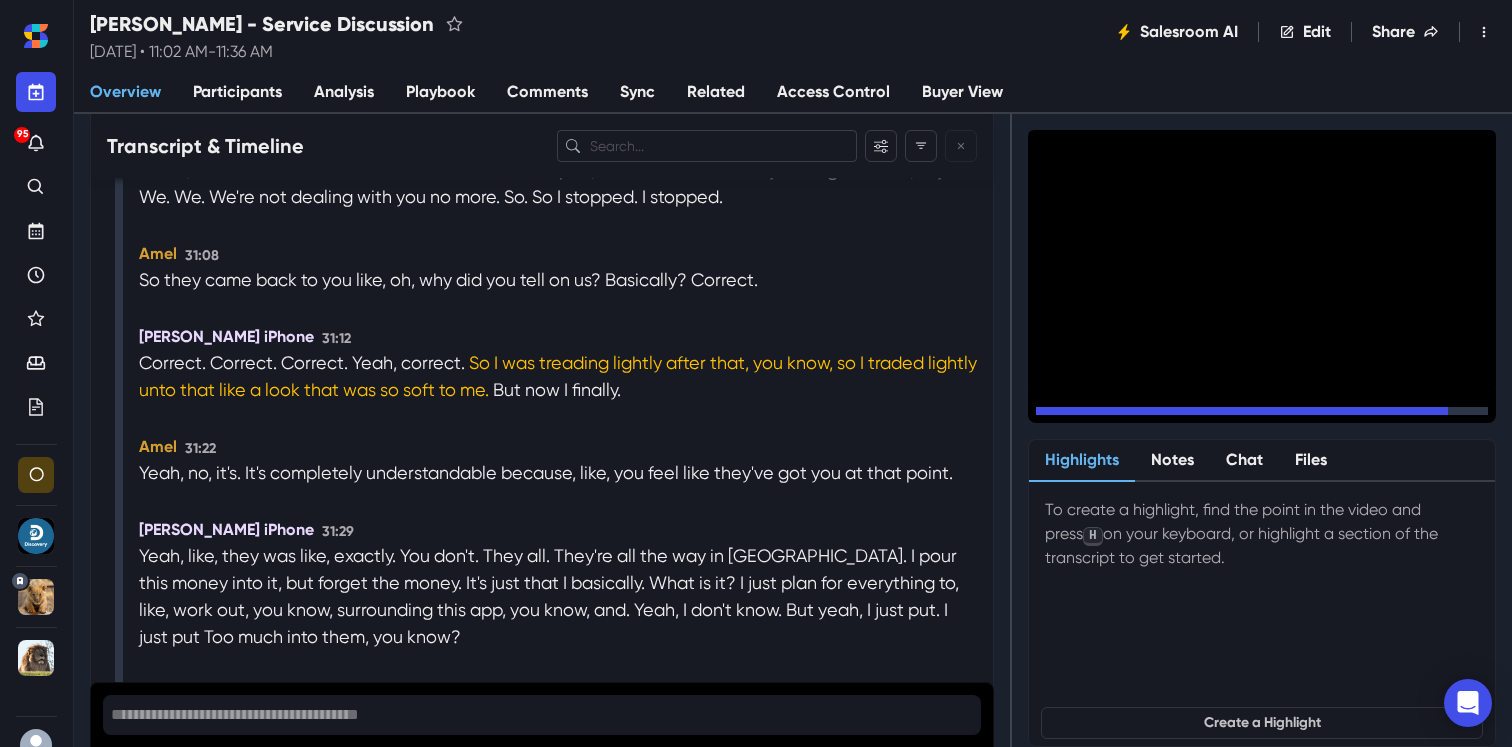 click 